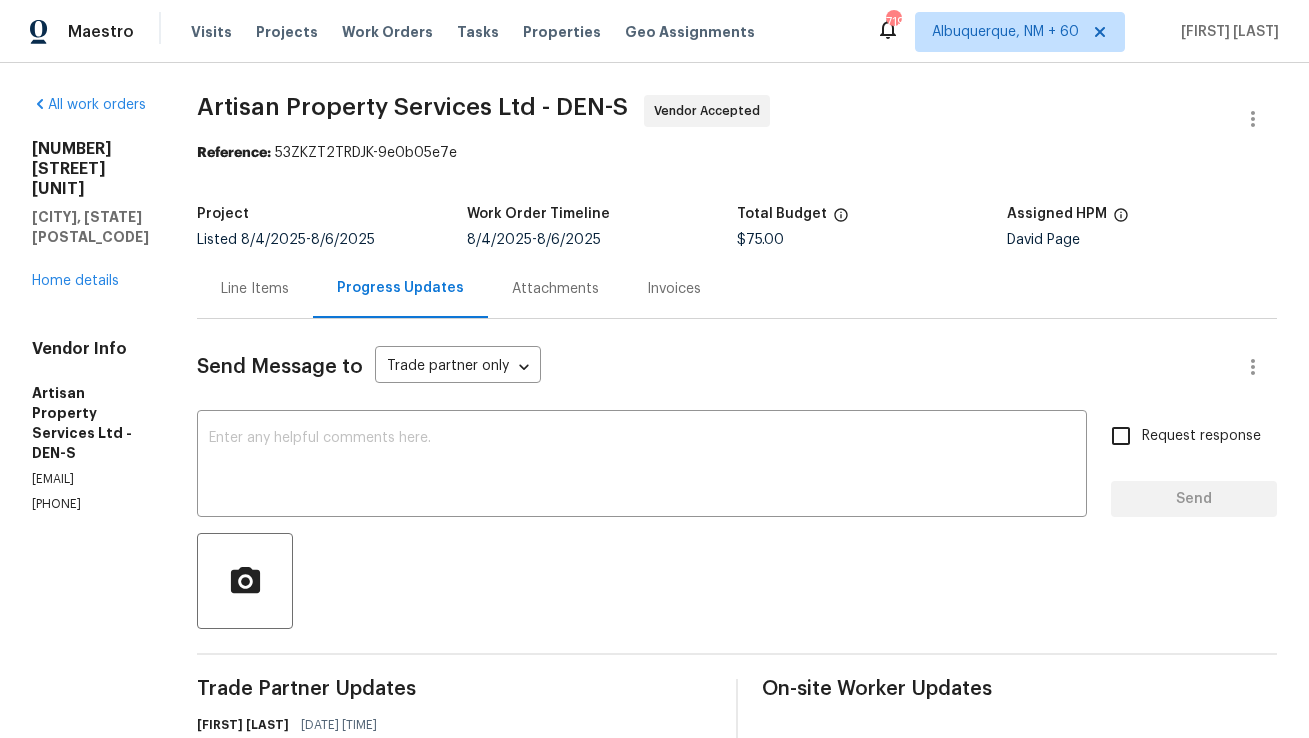 scroll, scrollTop: 0, scrollLeft: 0, axis: both 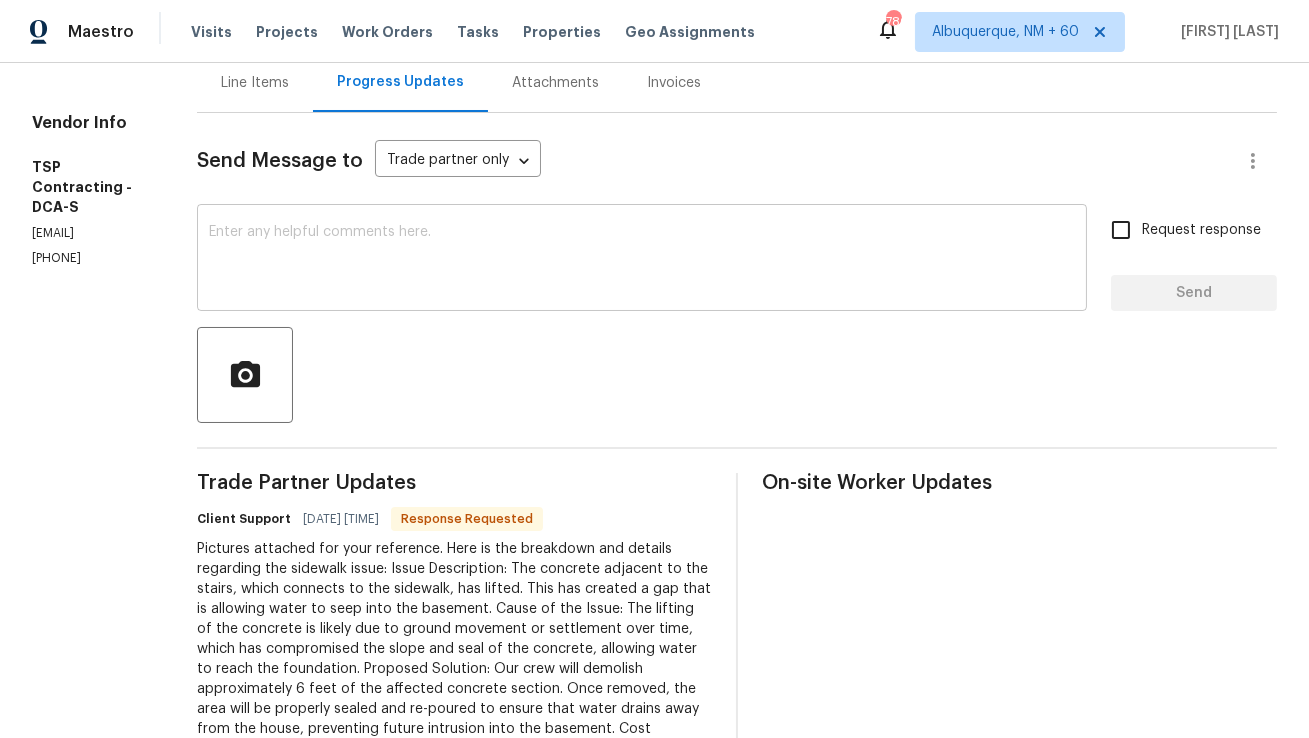 click at bounding box center [642, 260] 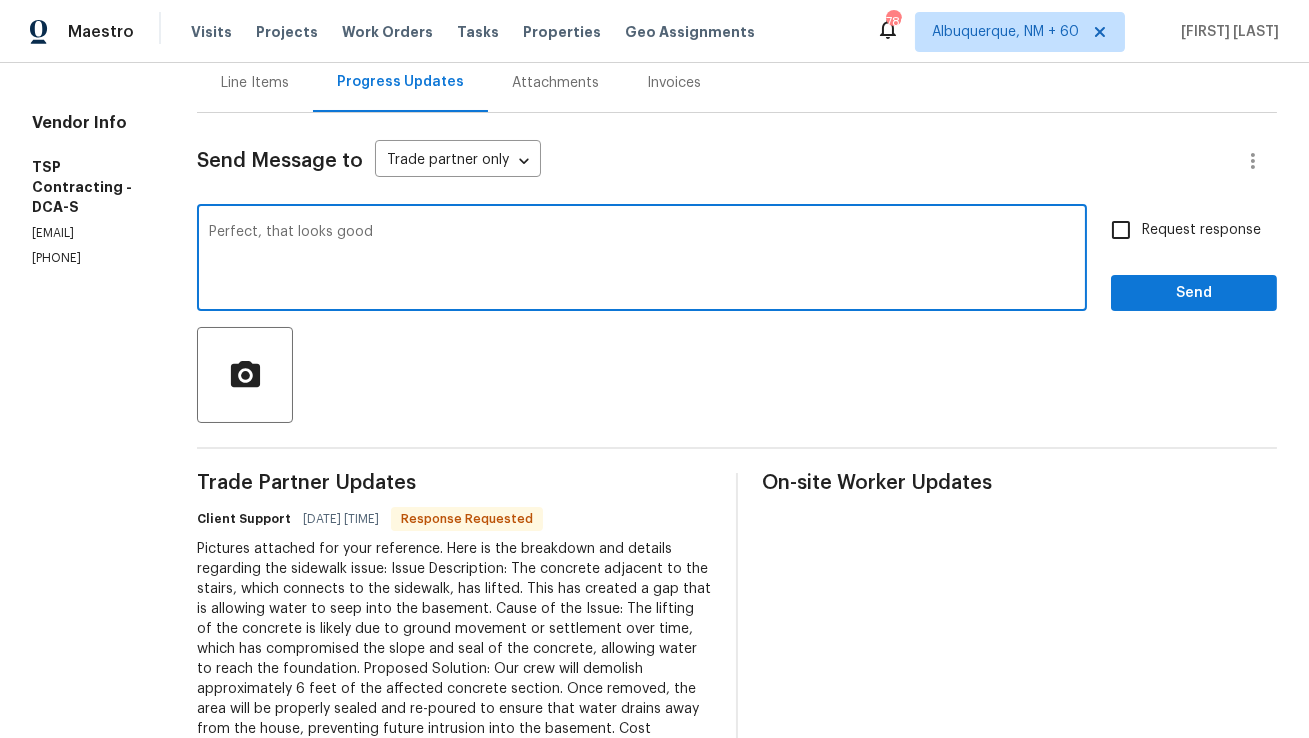 type on "Perfect, that looks good" 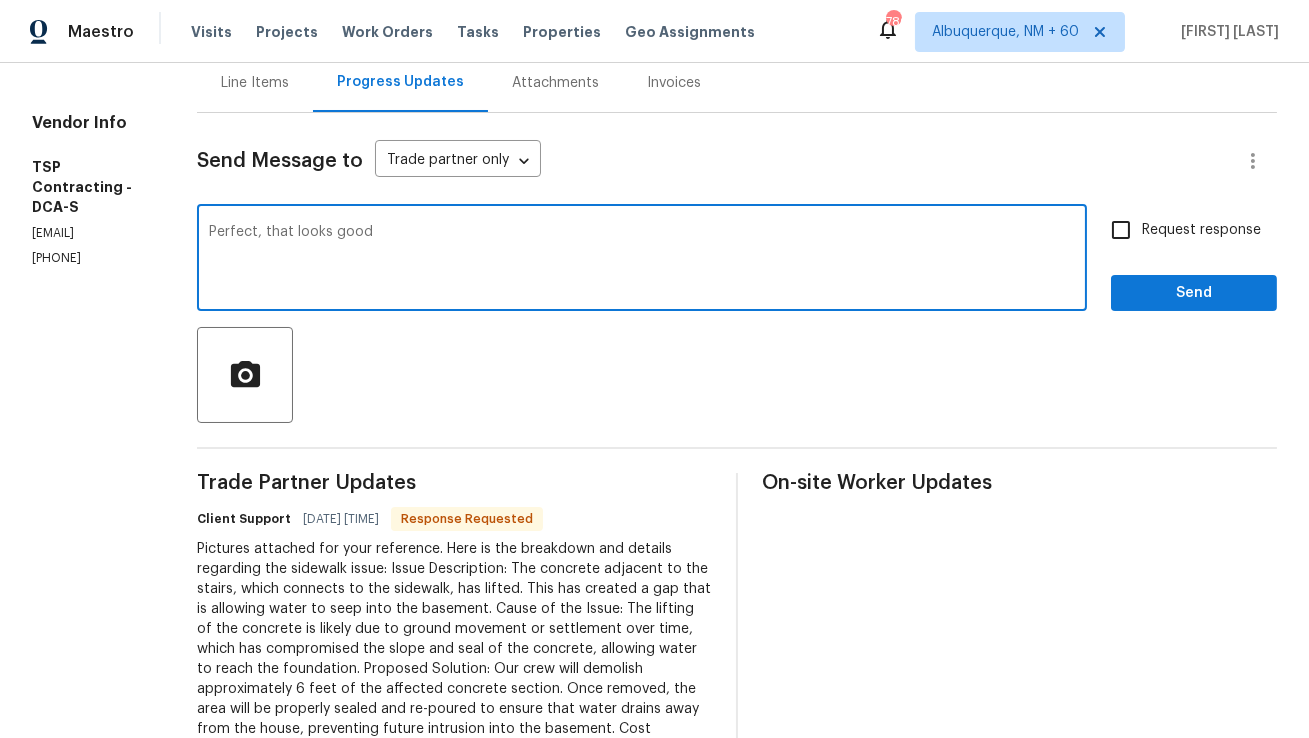 type 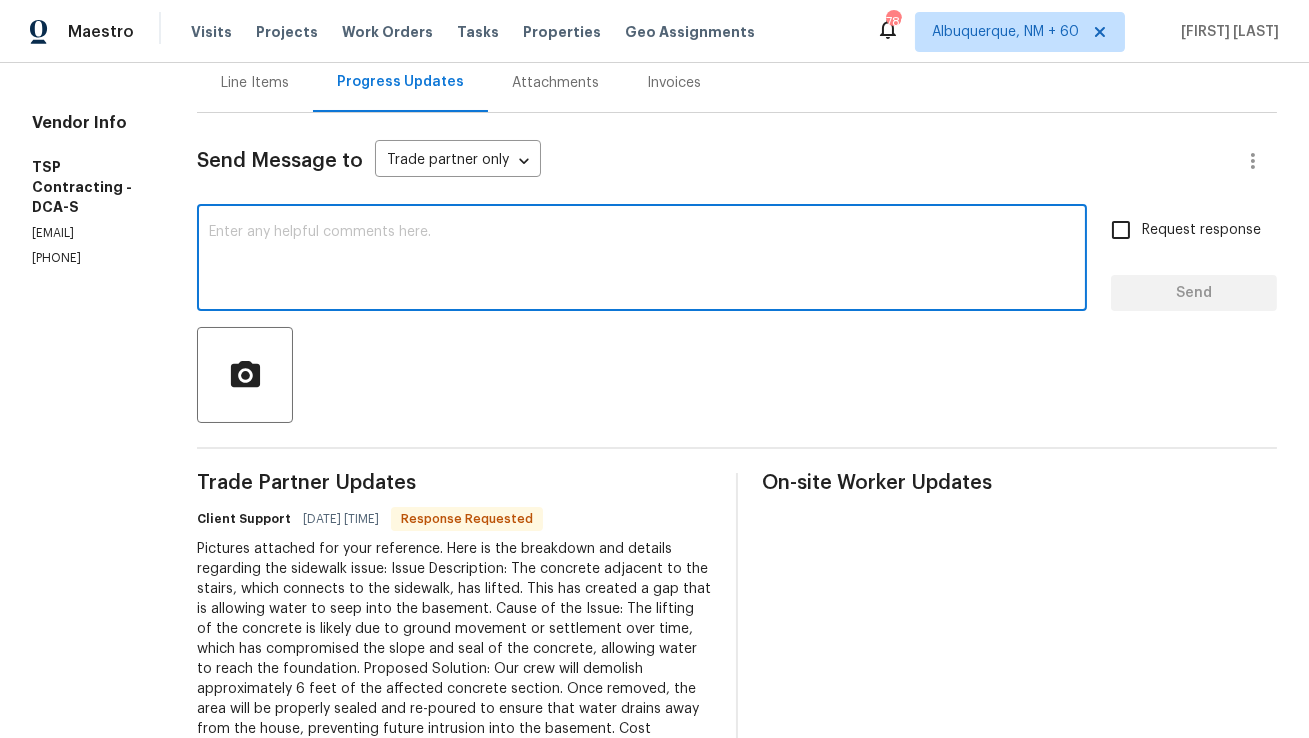 scroll, scrollTop: 0, scrollLeft: 0, axis: both 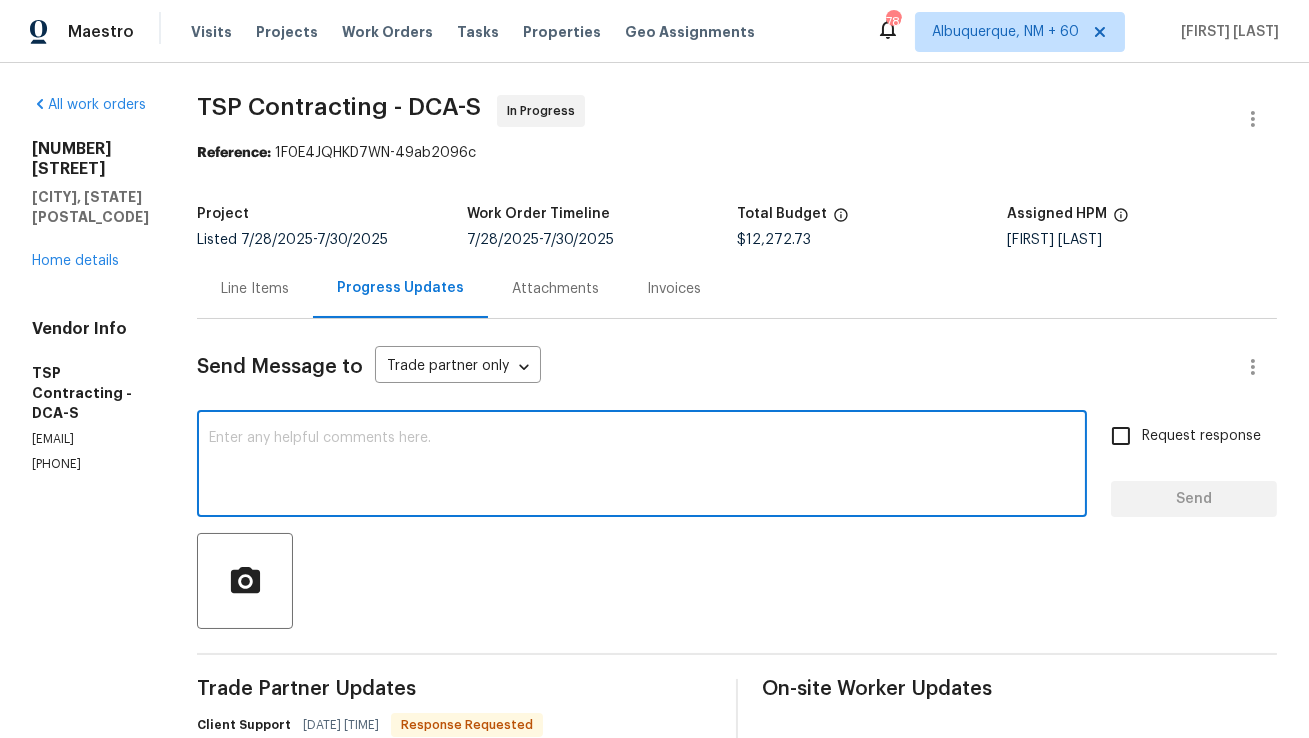 click on "Line Items" at bounding box center [255, 288] 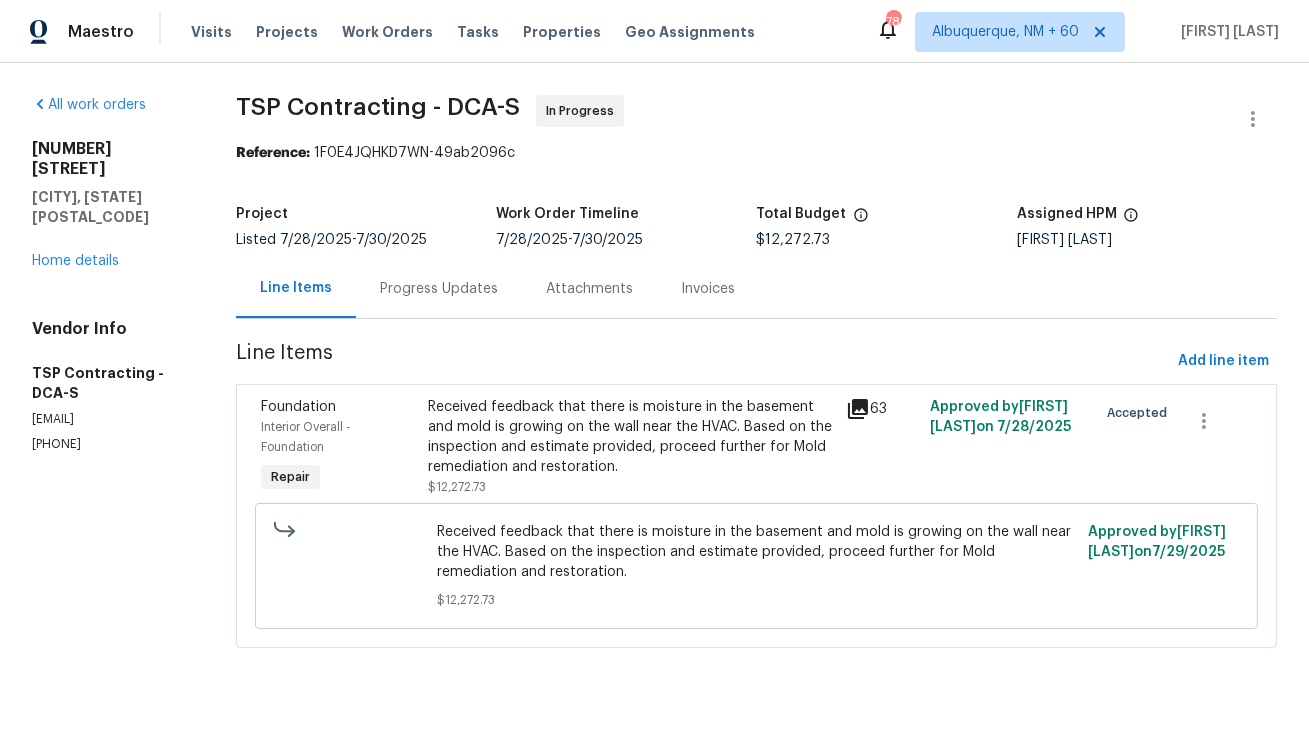 click on "Received feedback that there is moisture in the basement and mold is growing on the wall near the HVAC. Based on the inspection and estimate provided, proceed further for Mold remediation and restoration." at bounding box center (631, 437) 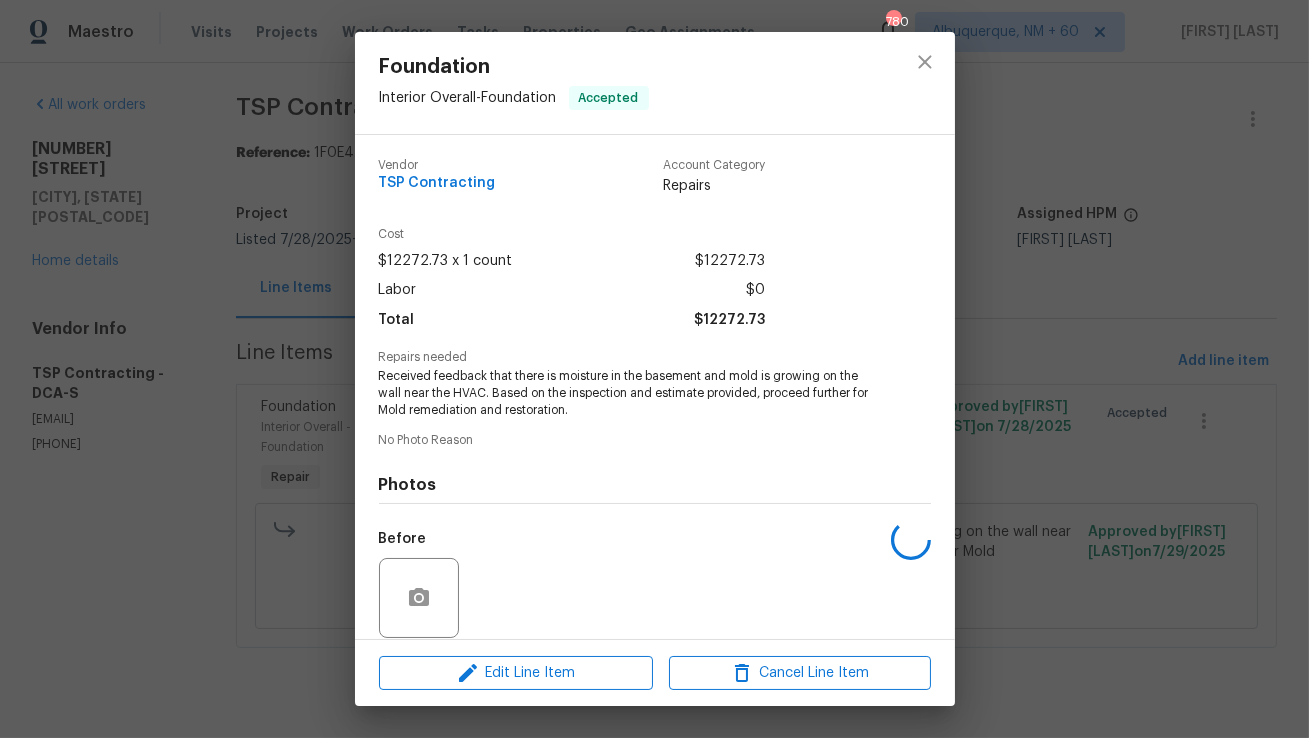 scroll, scrollTop: 151, scrollLeft: 0, axis: vertical 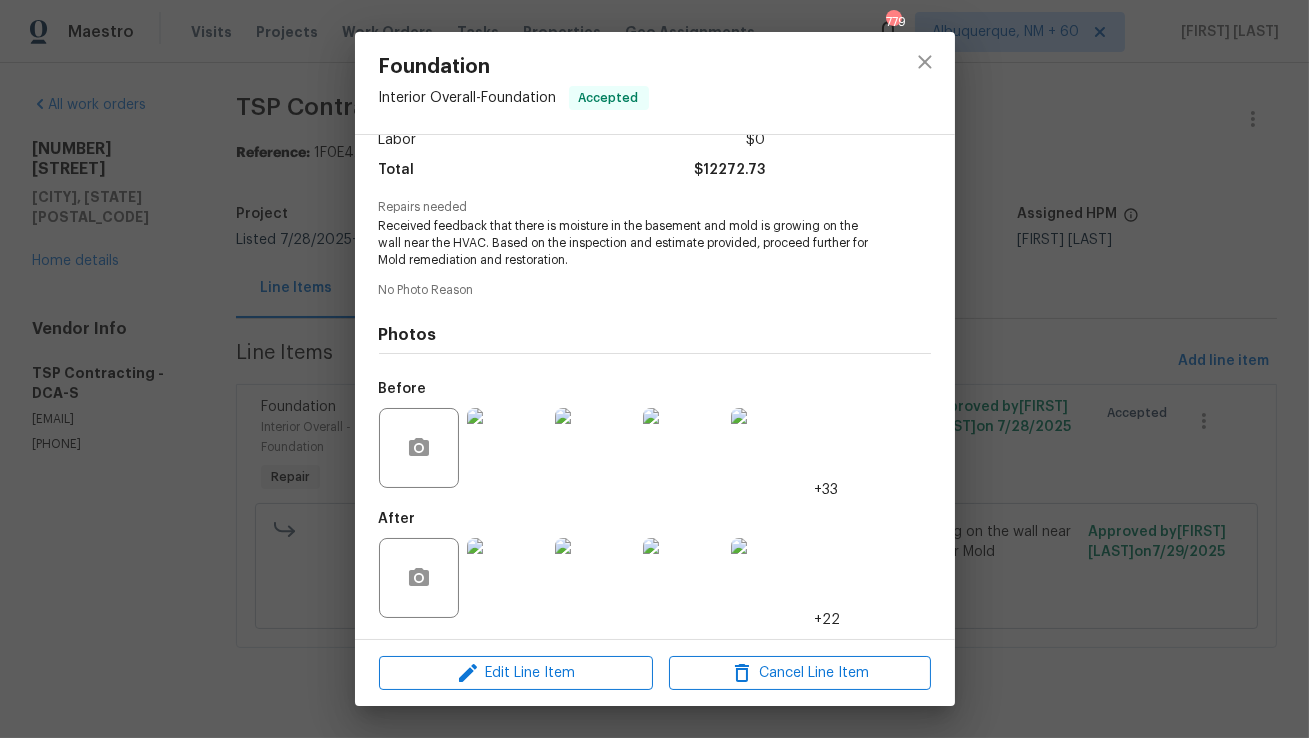 click at bounding box center (507, 448) 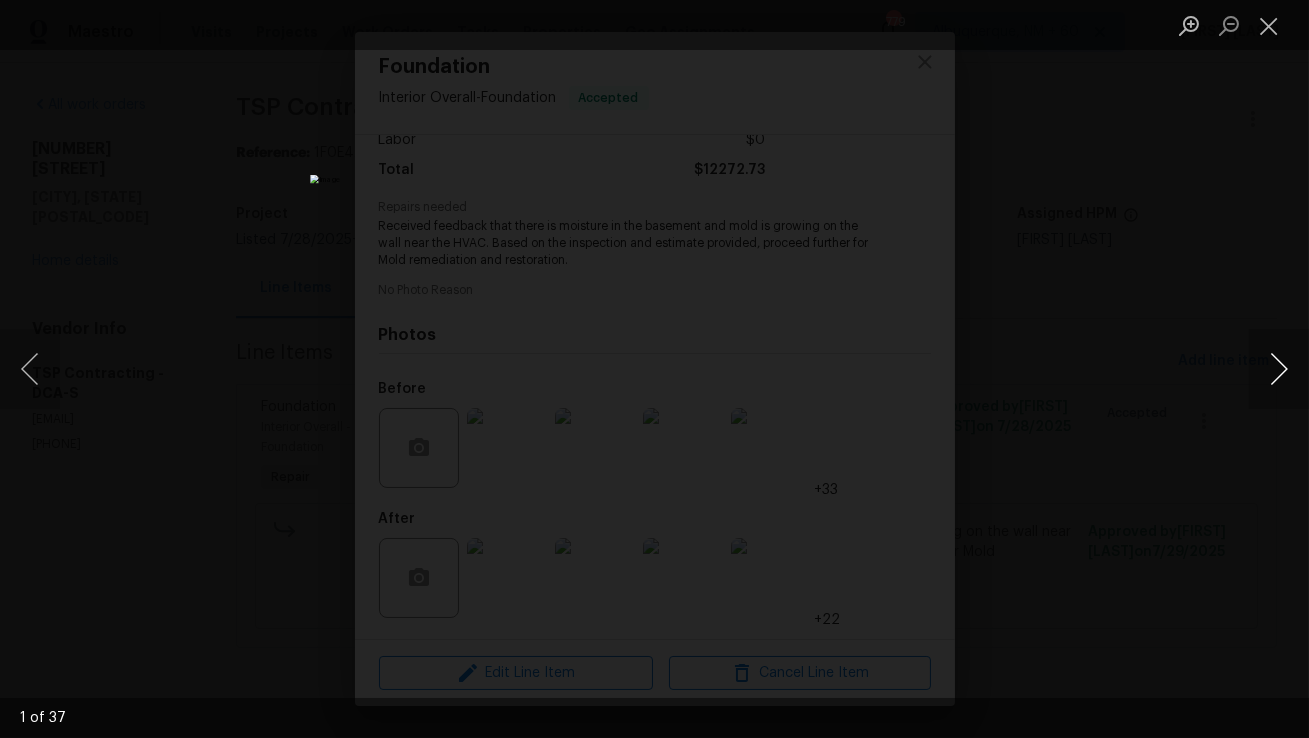 click at bounding box center (1279, 369) 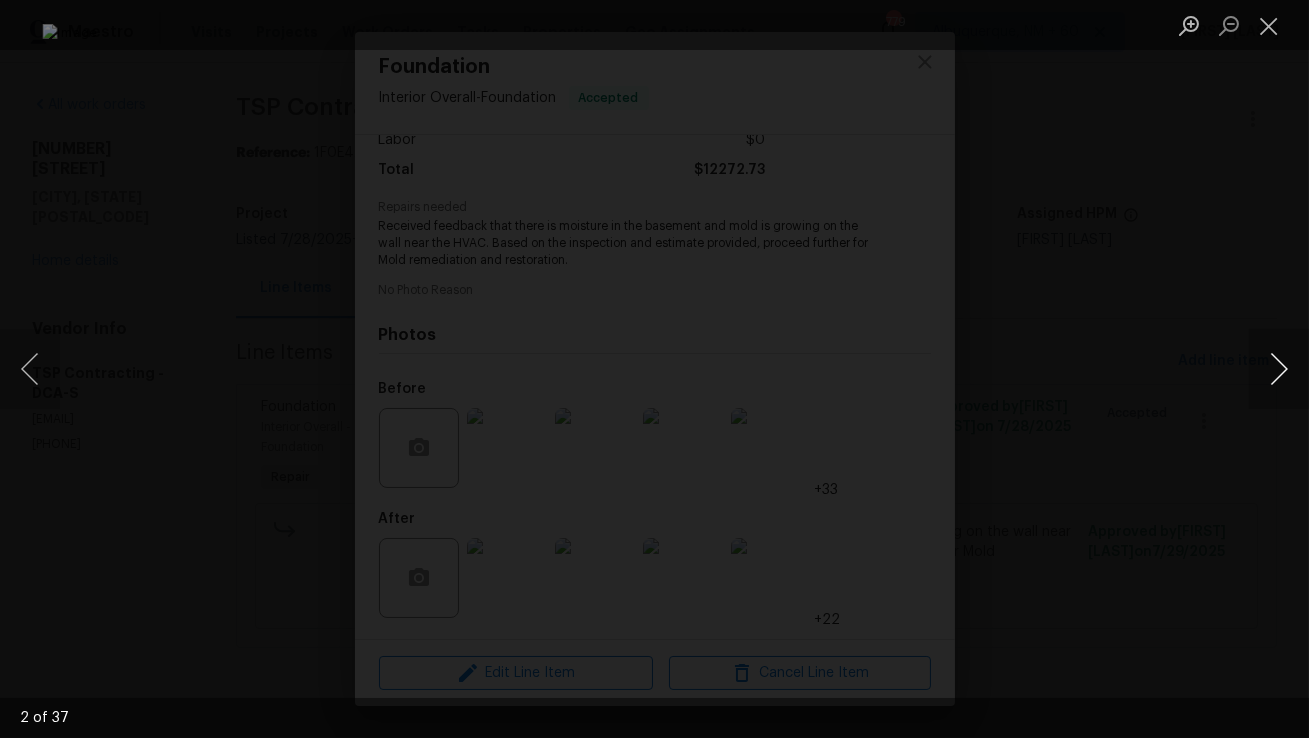 click at bounding box center (1279, 369) 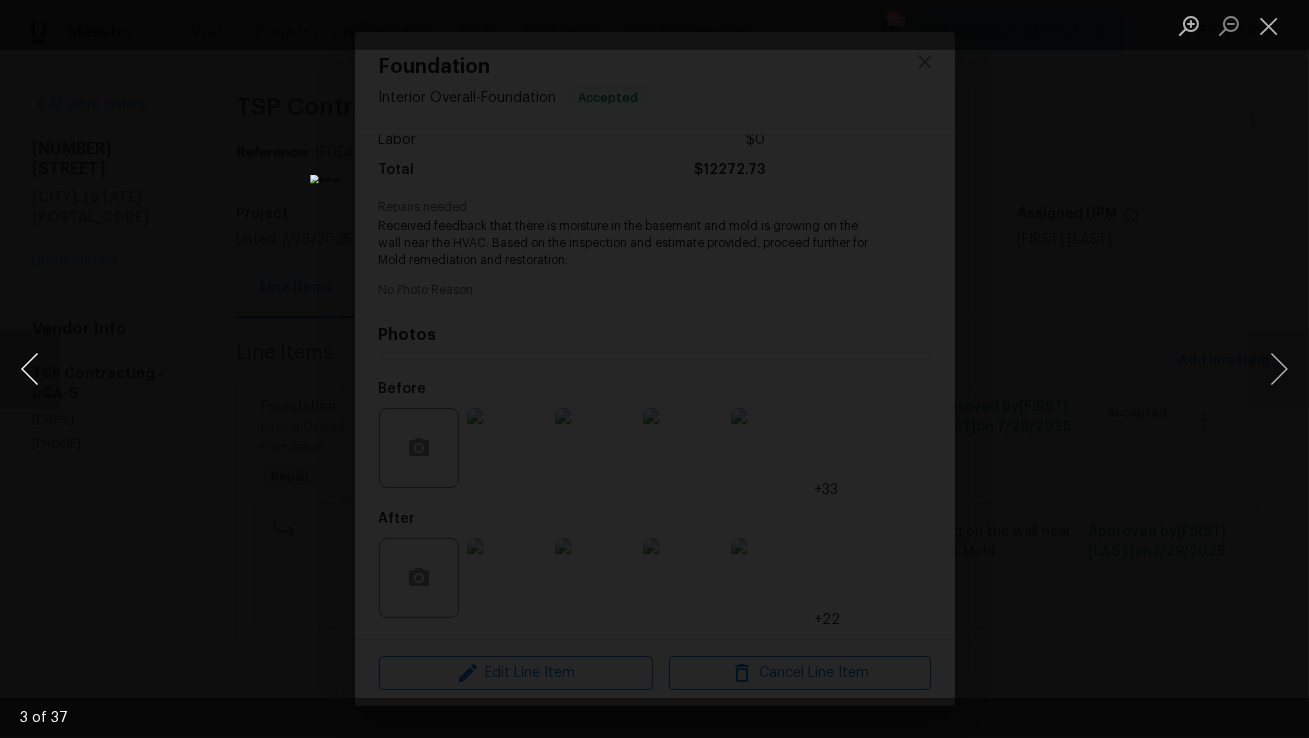 click at bounding box center (30, 369) 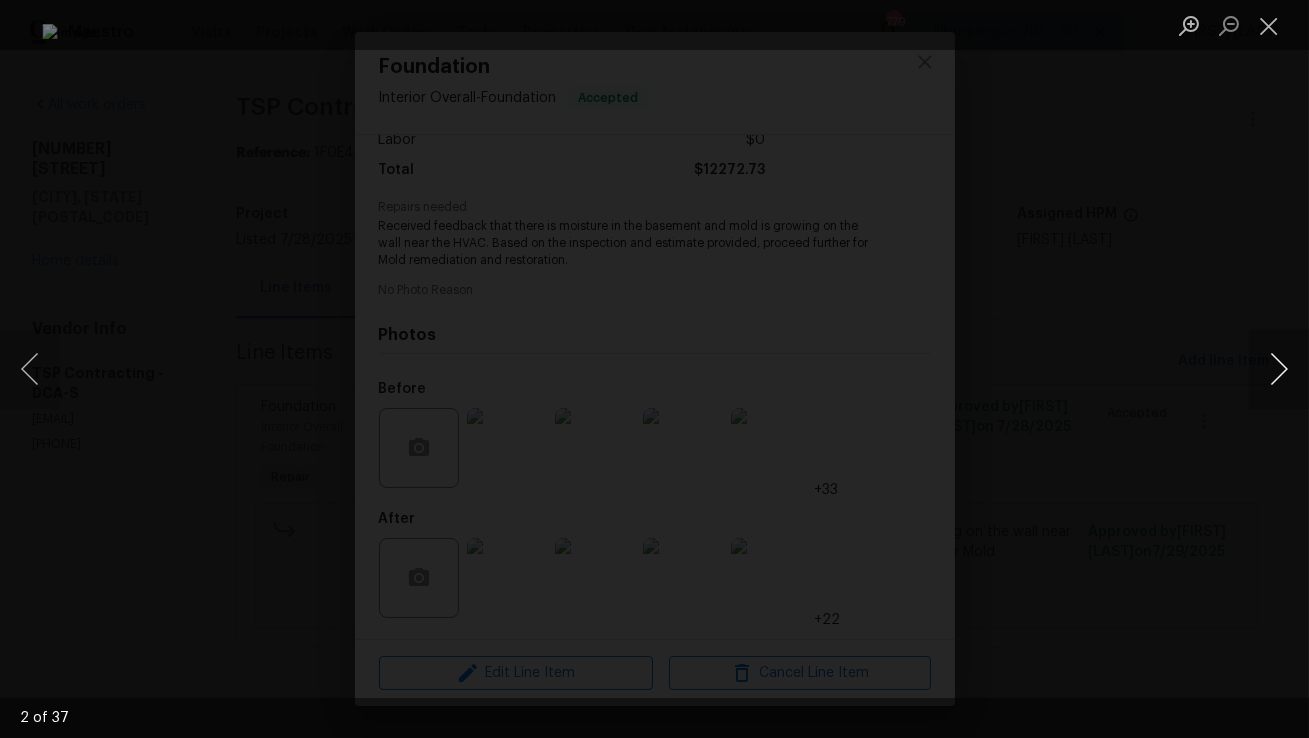click at bounding box center [1279, 369] 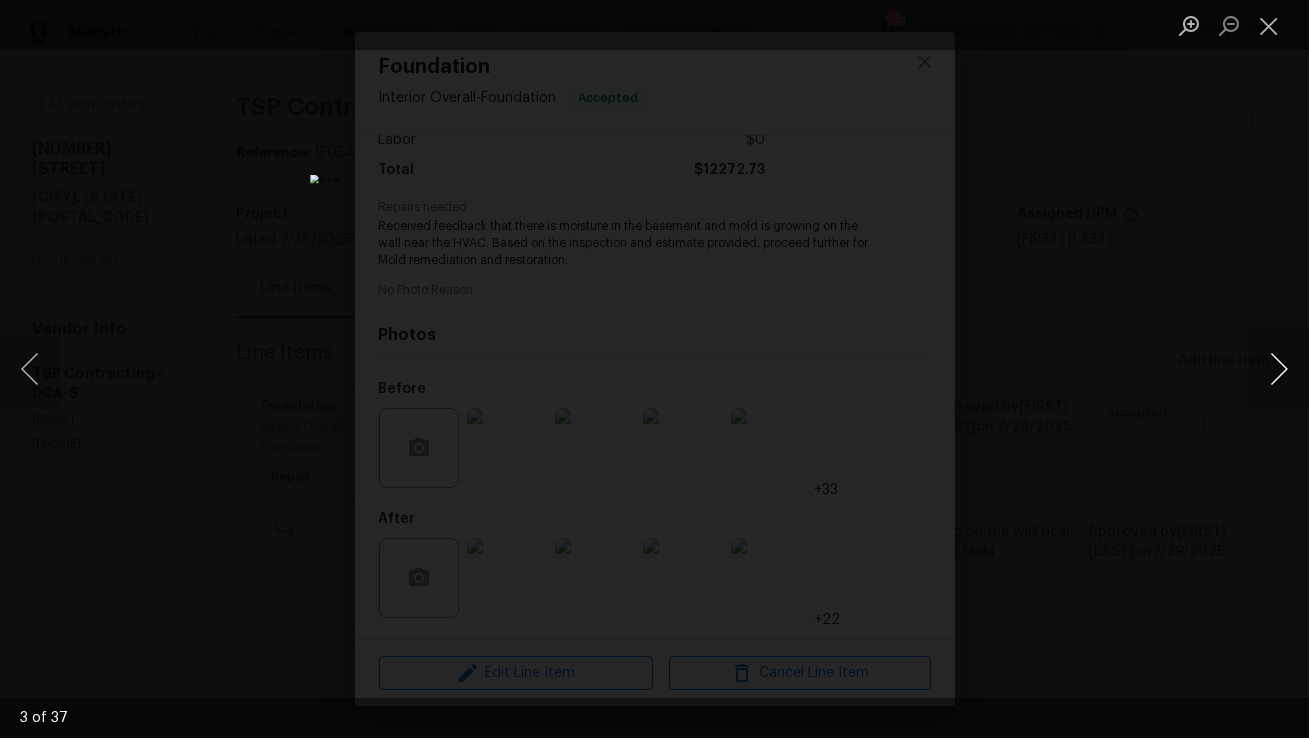 click at bounding box center [1279, 369] 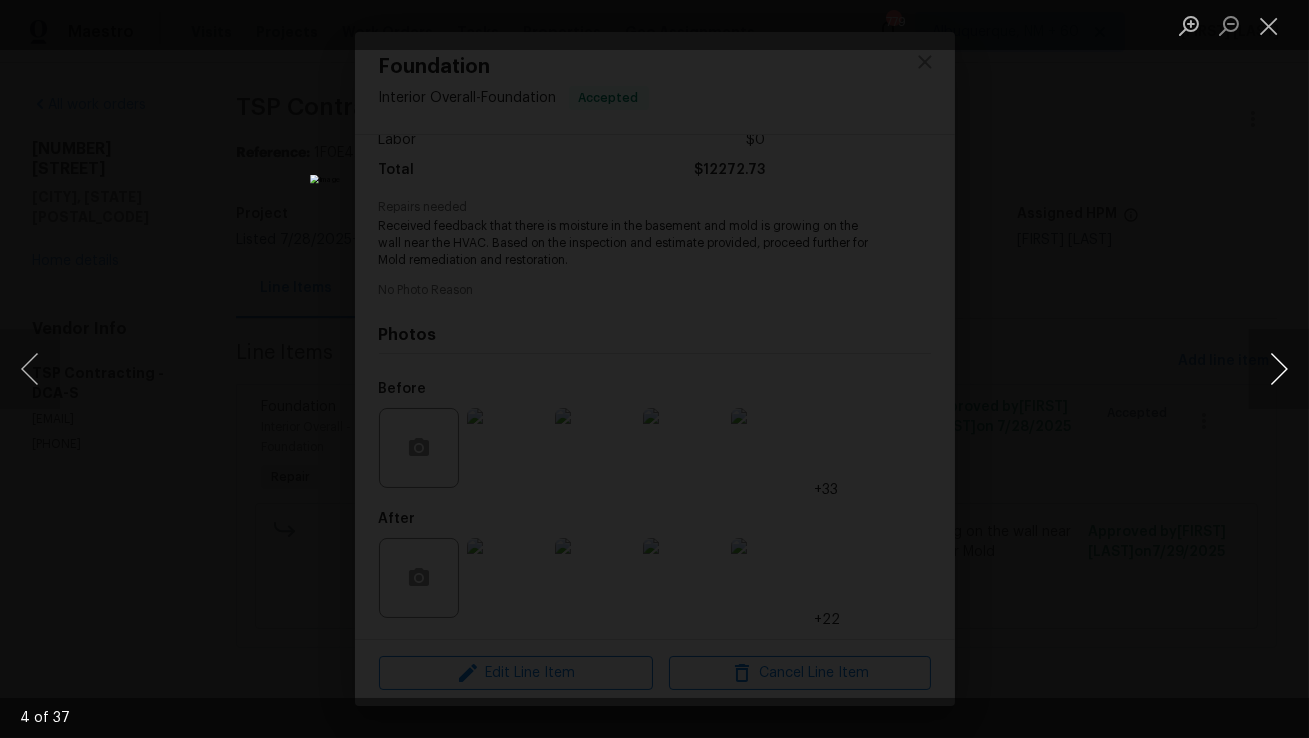 click at bounding box center [1279, 369] 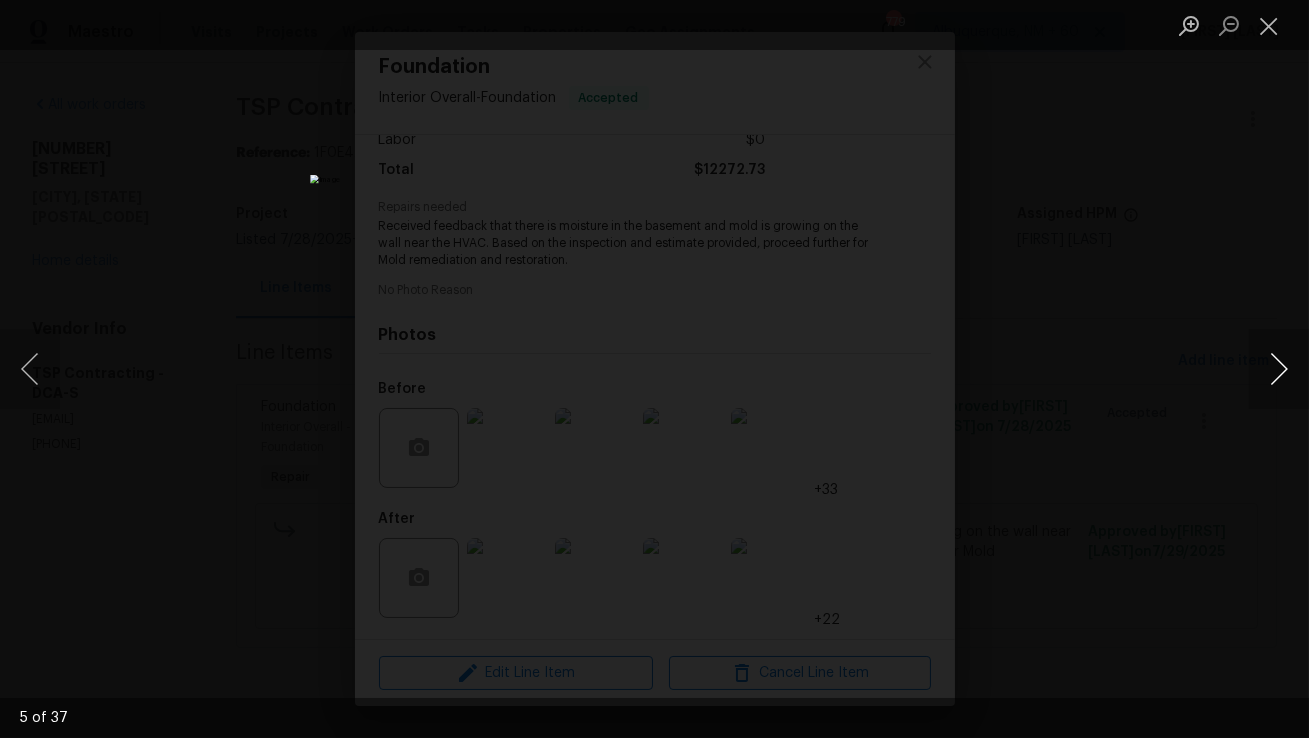 click at bounding box center [1279, 369] 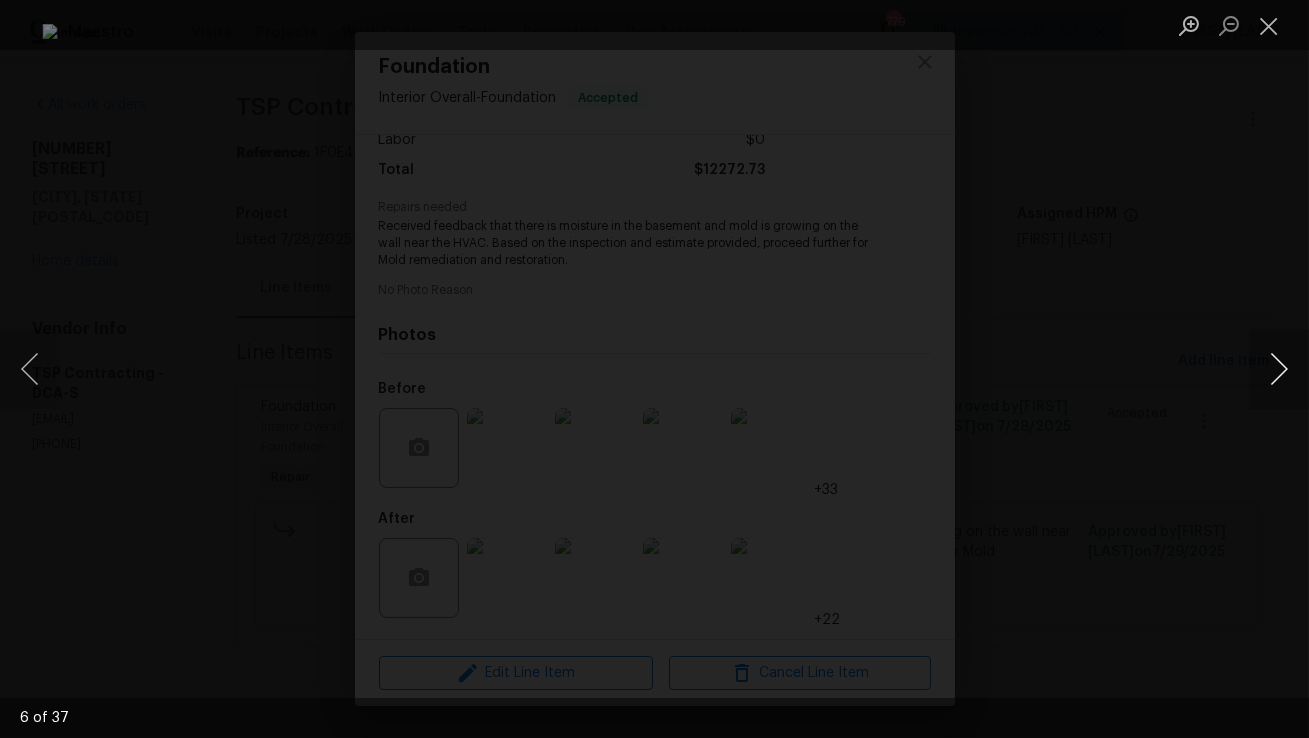 click at bounding box center [1279, 369] 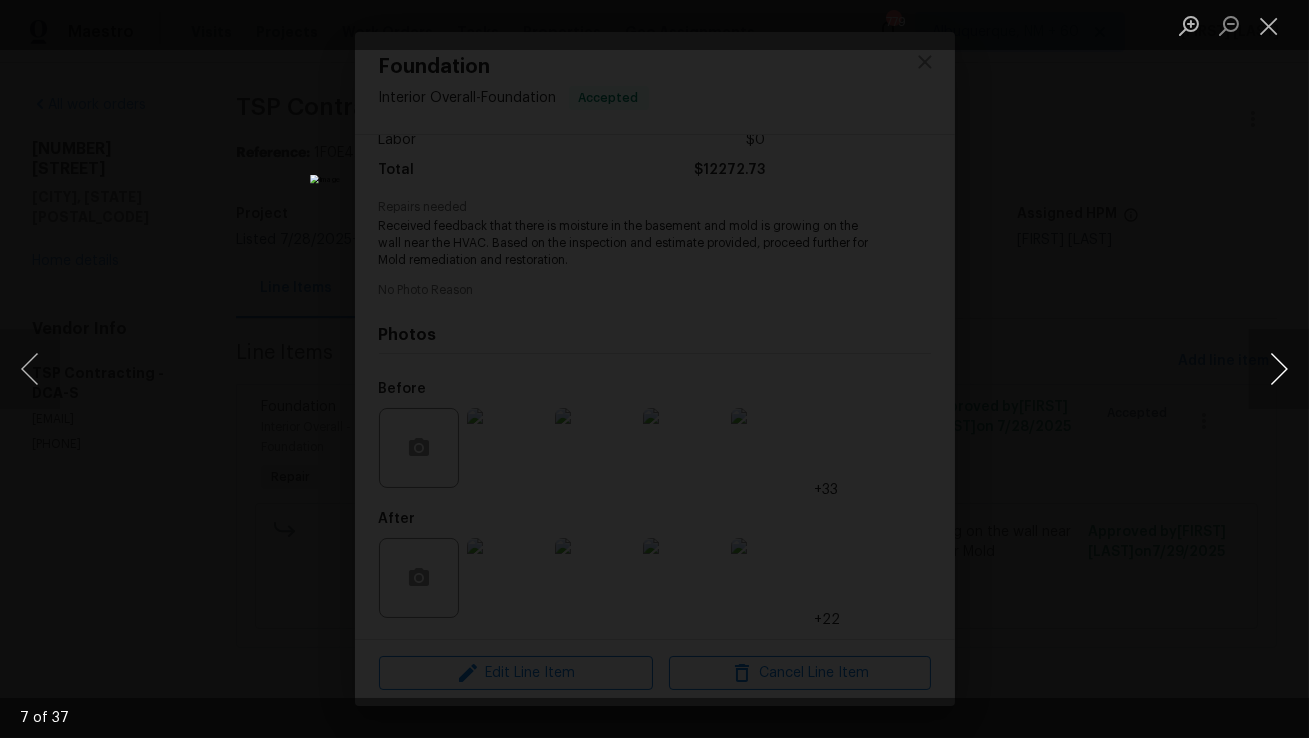 click at bounding box center (1279, 369) 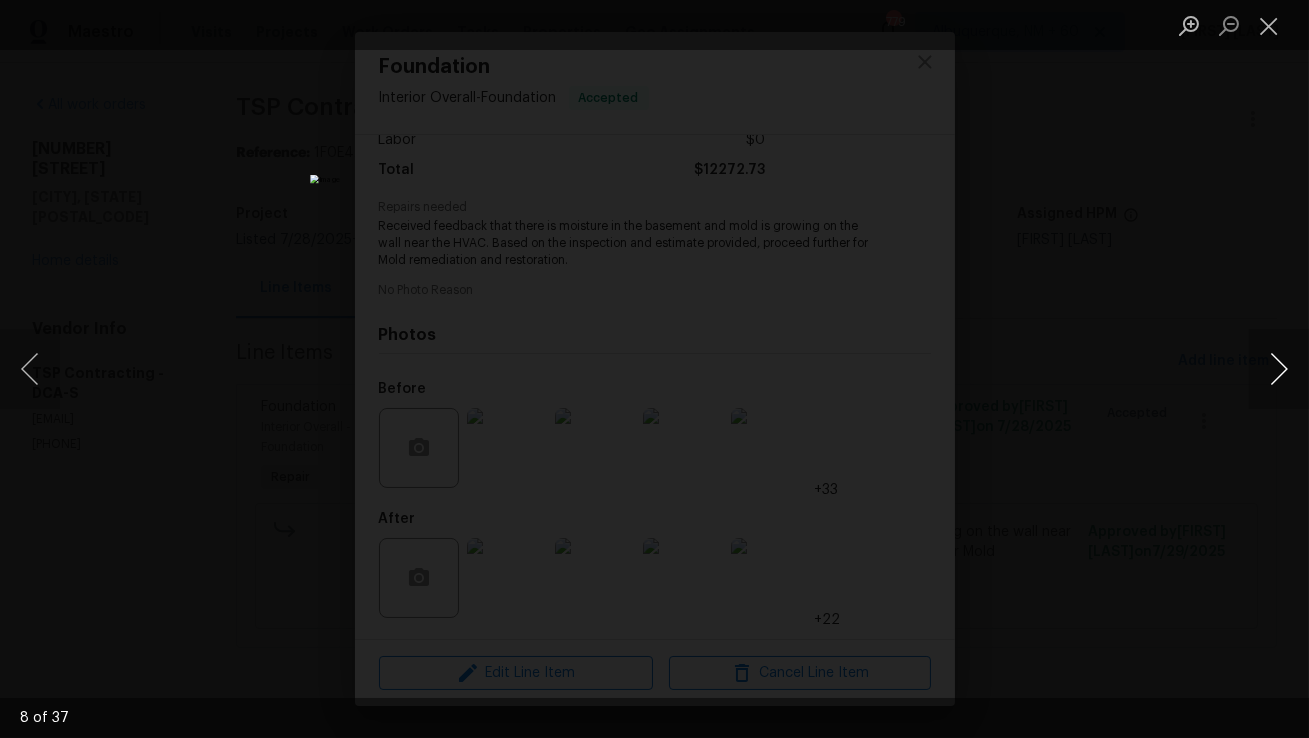 click at bounding box center [1279, 369] 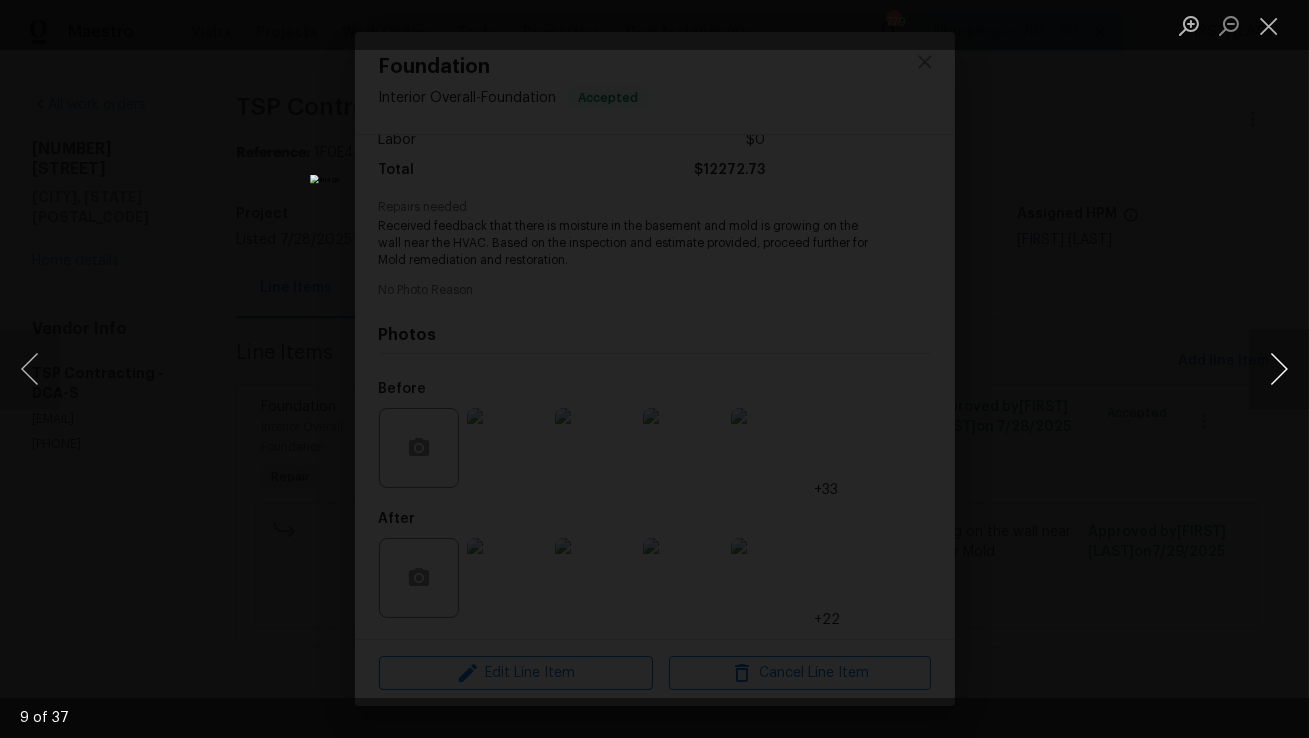 click at bounding box center [1279, 369] 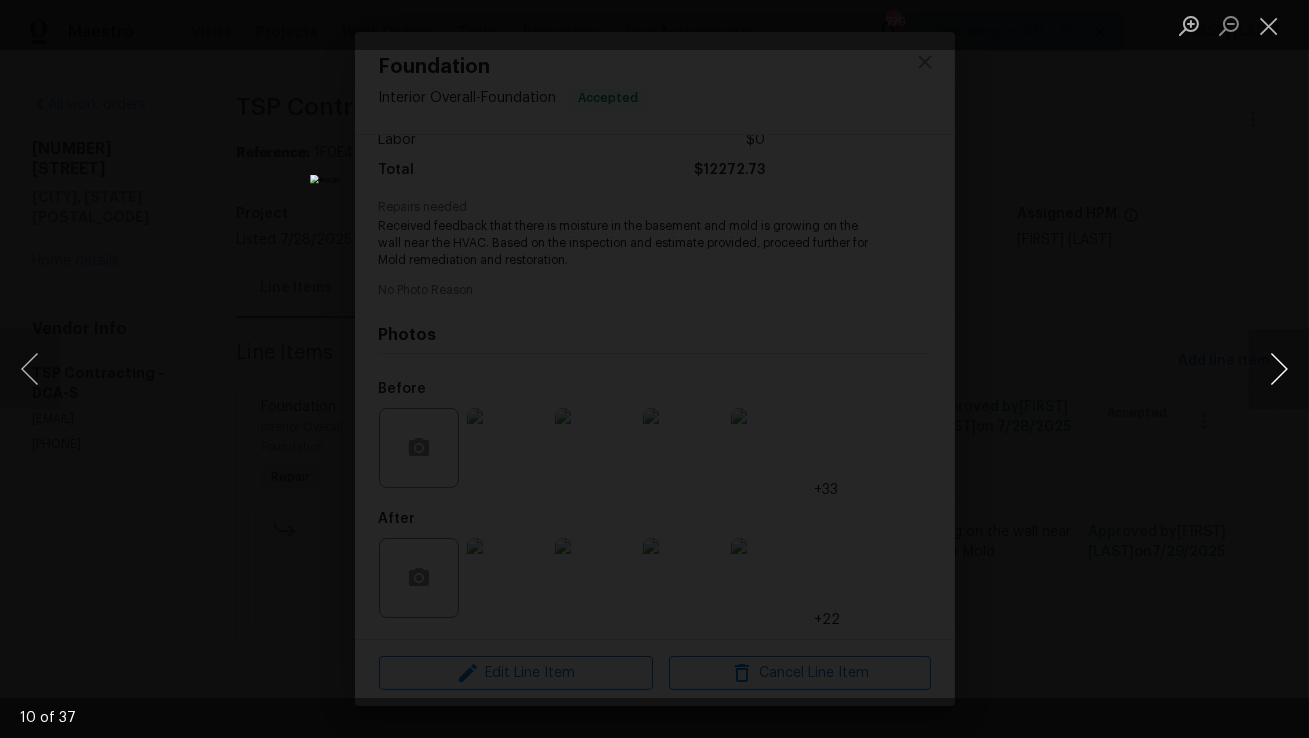 click at bounding box center [1279, 369] 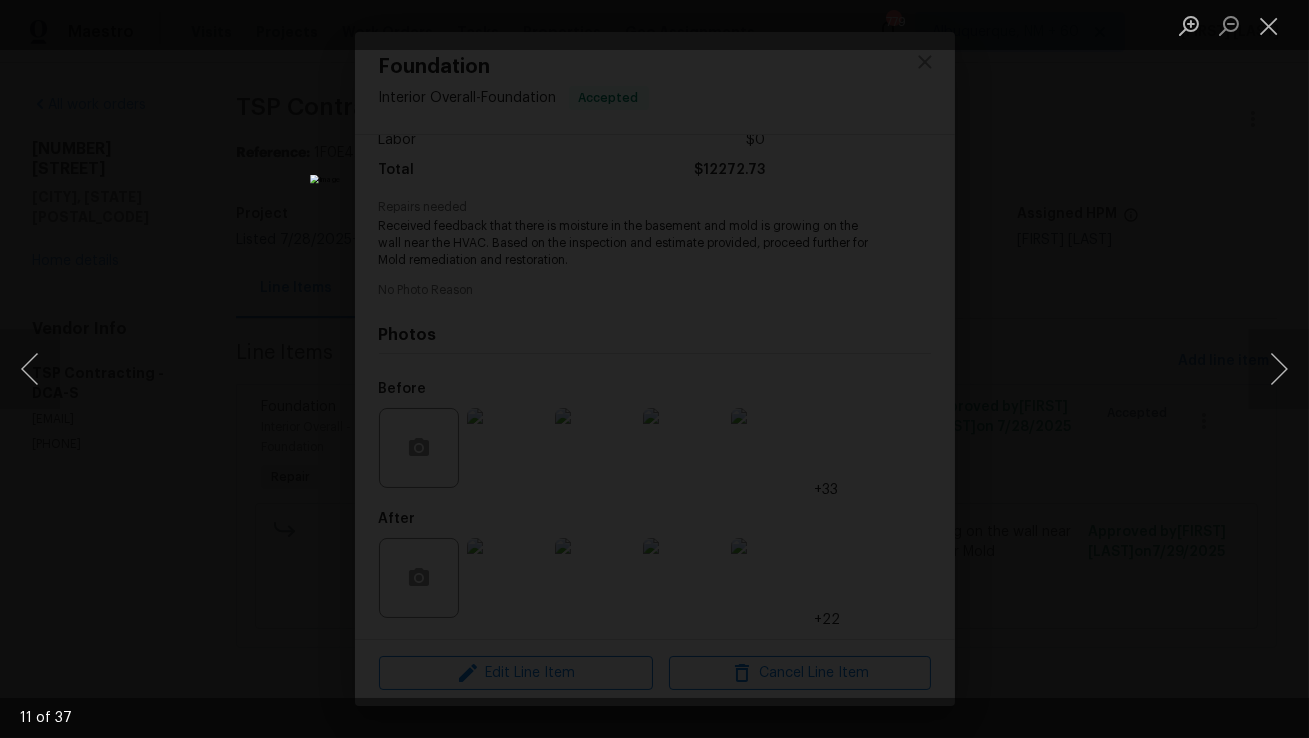 drag, startPoint x: 1274, startPoint y: 365, endPoint x: 1066, endPoint y: 427, distance: 217.04378 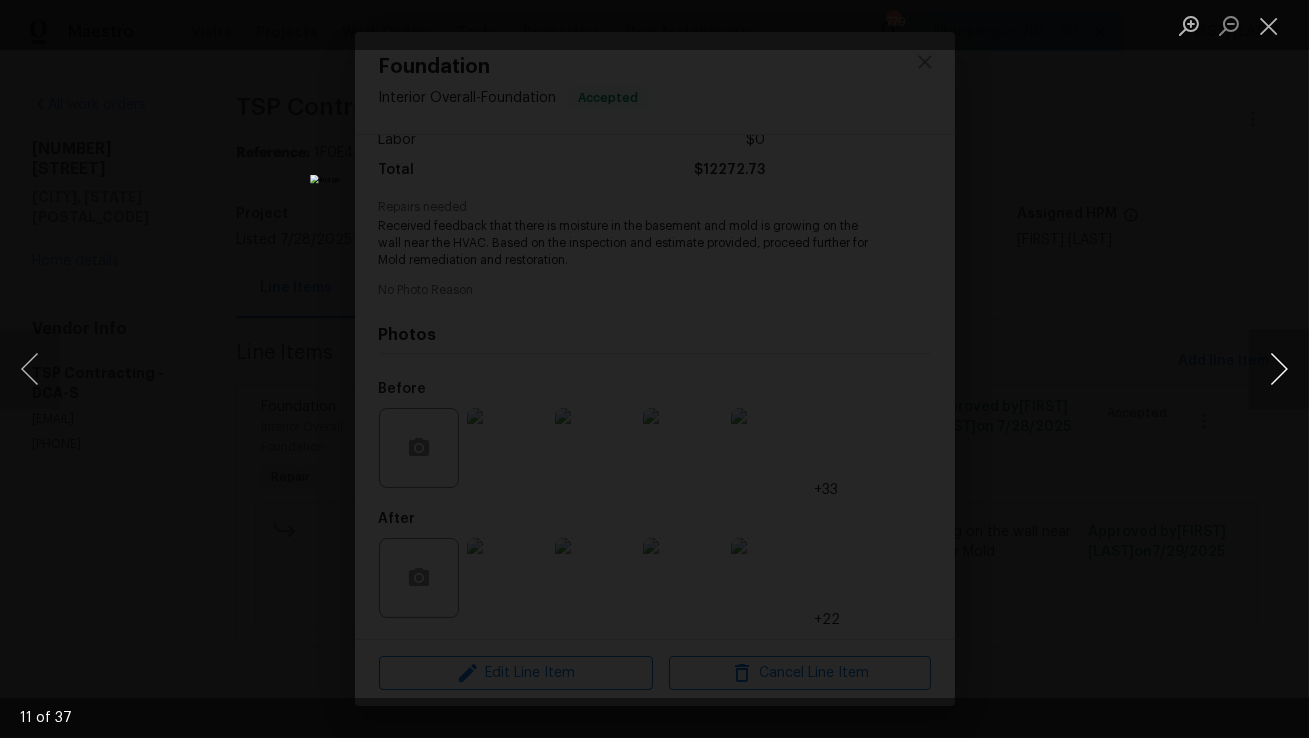 click at bounding box center (1279, 369) 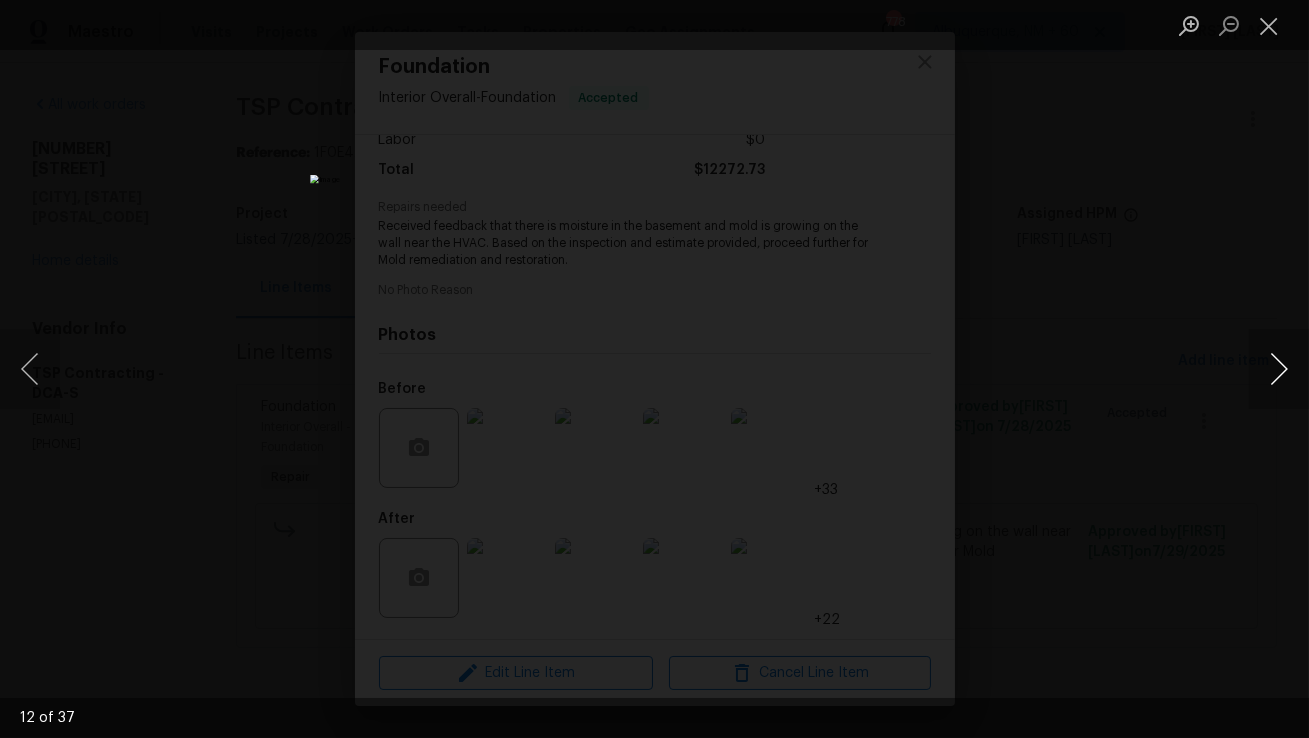 click at bounding box center (1279, 369) 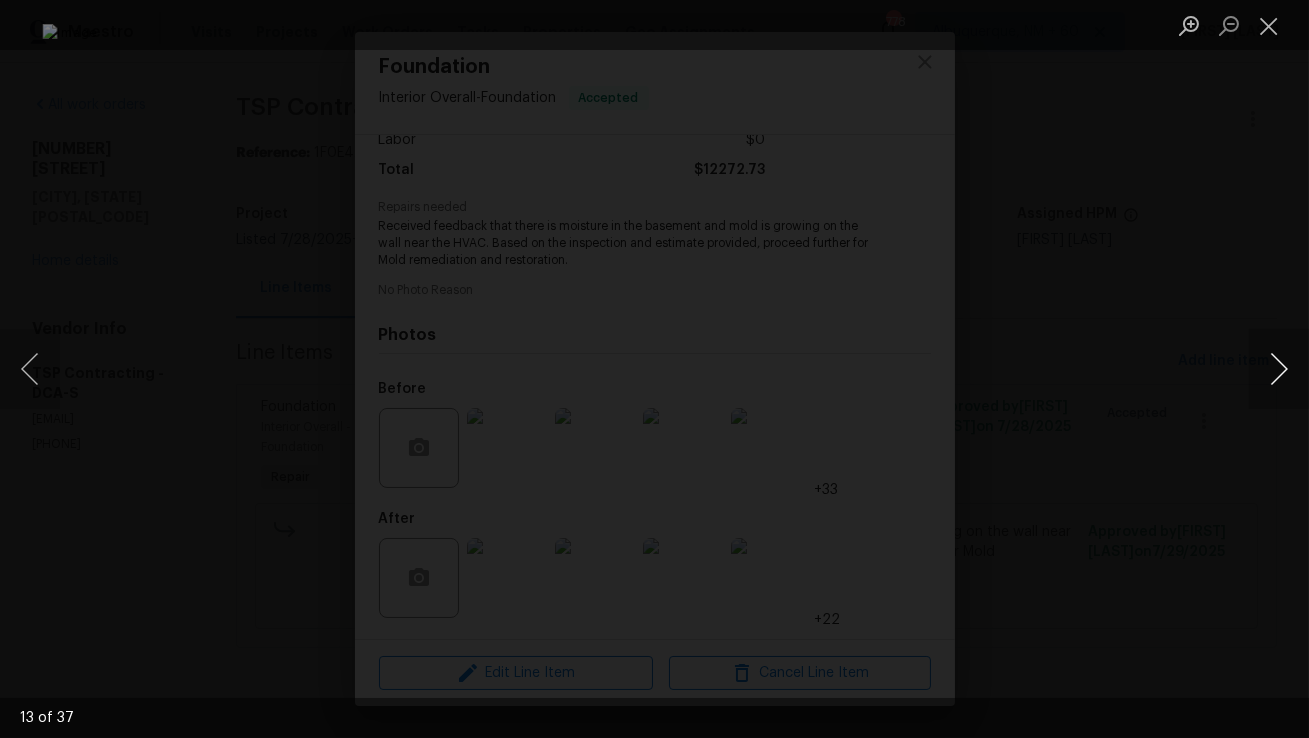 click at bounding box center (1279, 369) 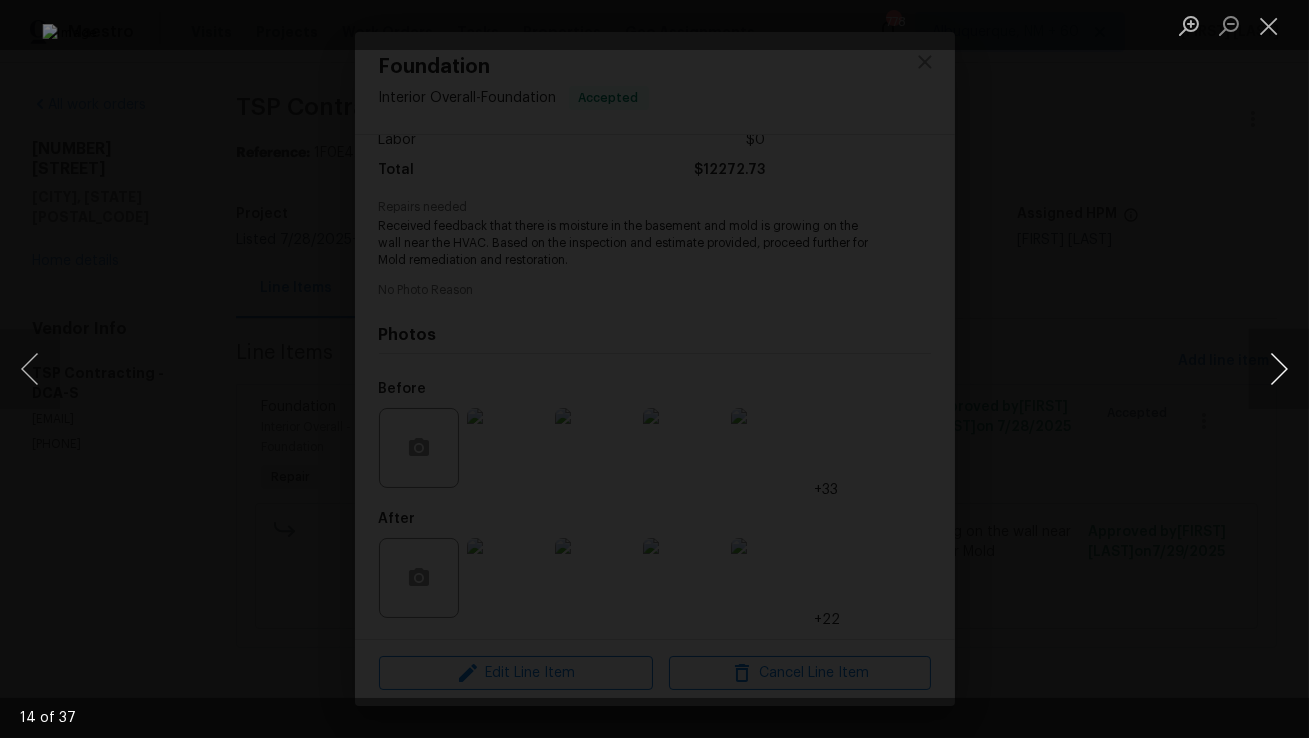 click at bounding box center [1279, 369] 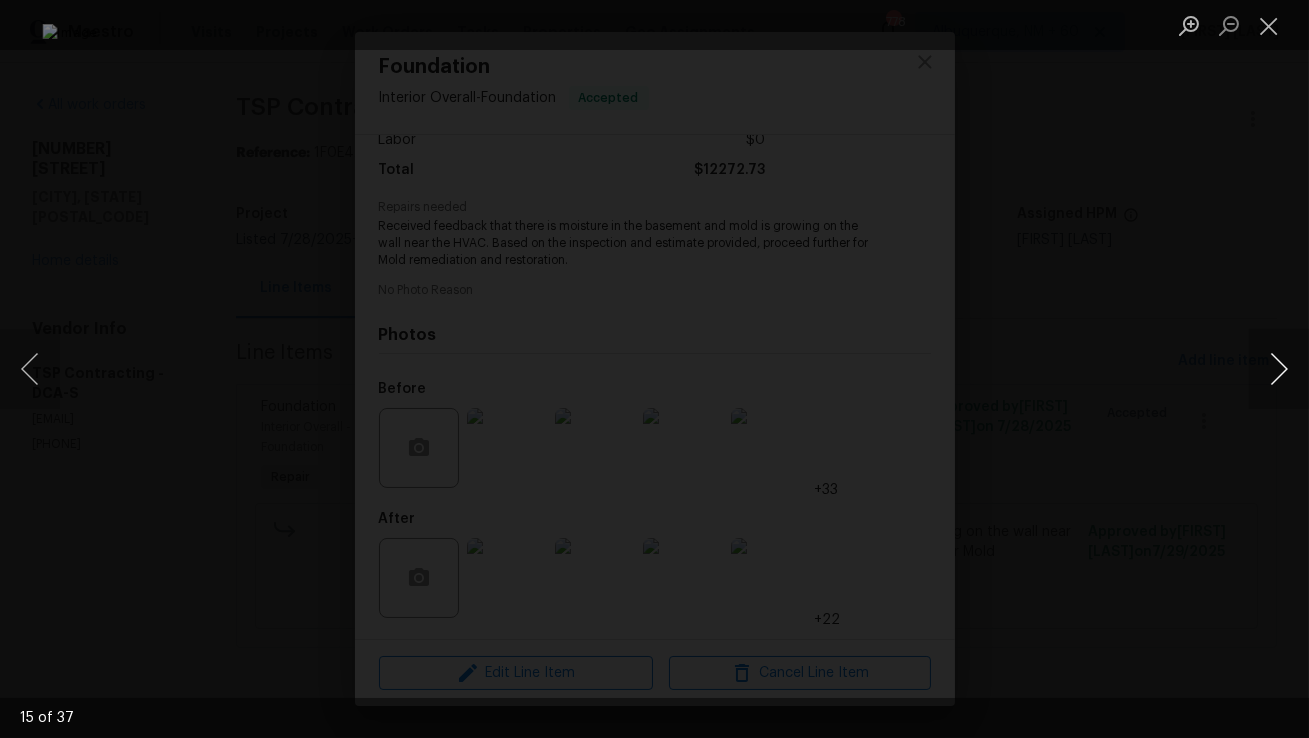 click at bounding box center (1279, 369) 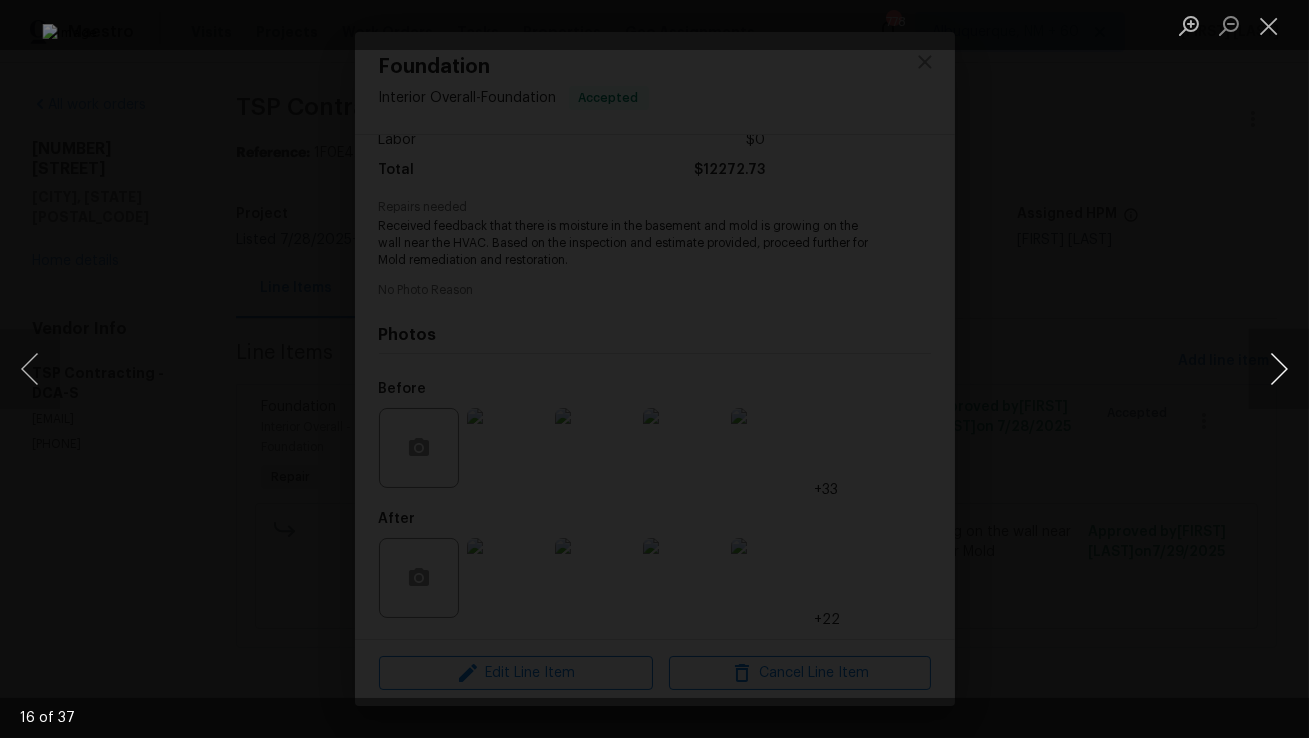 click at bounding box center [1279, 369] 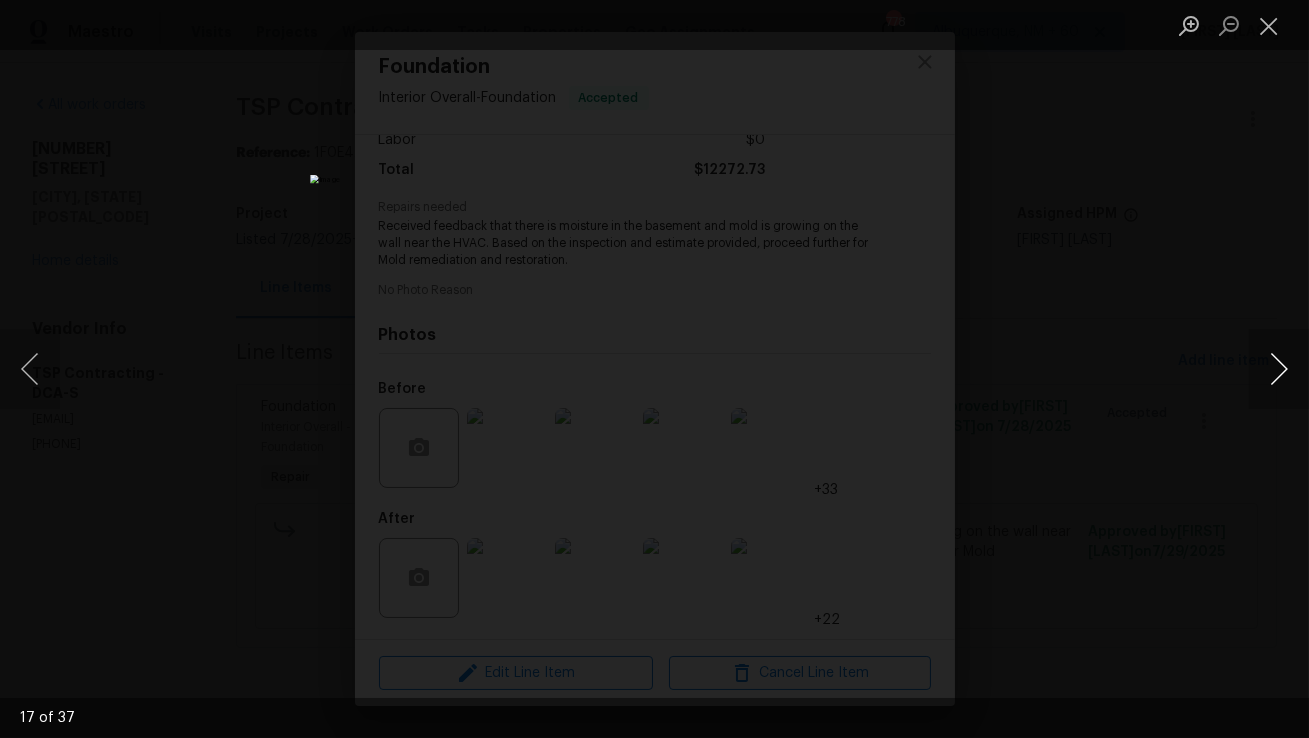 click at bounding box center [1279, 369] 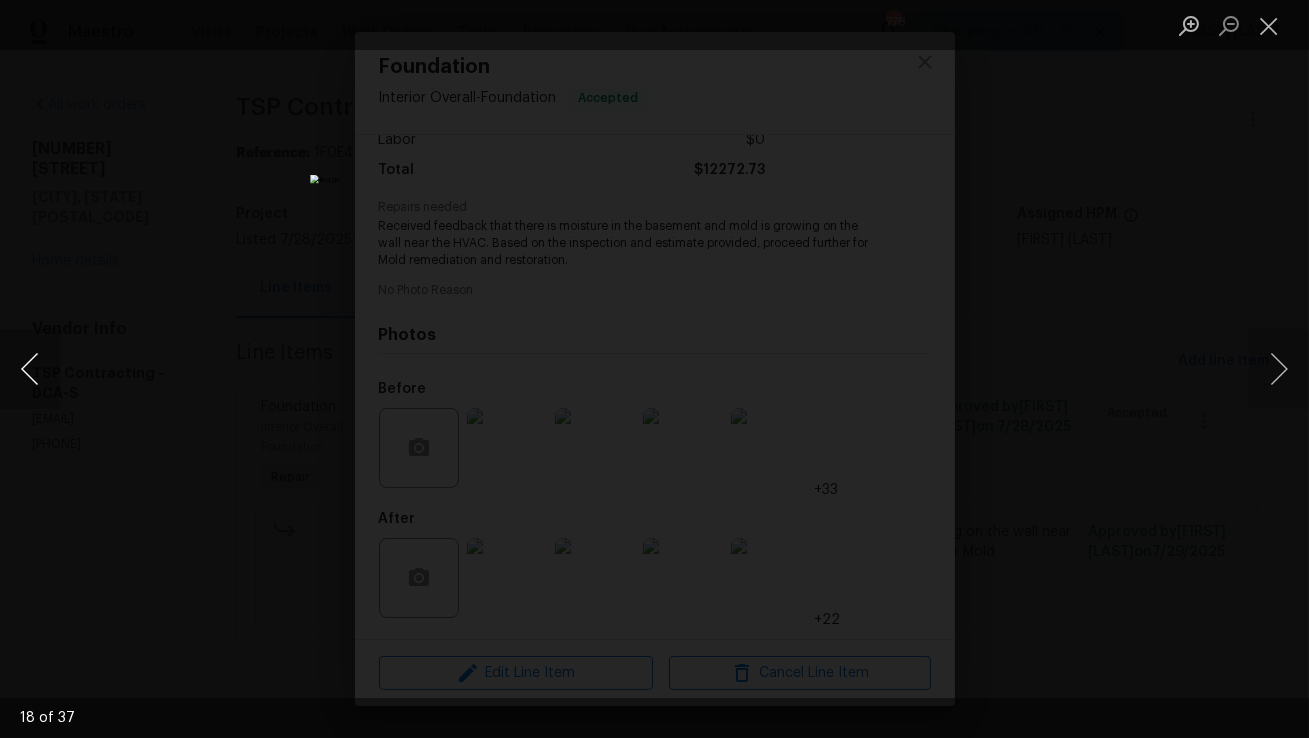 click at bounding box center [30, 369] 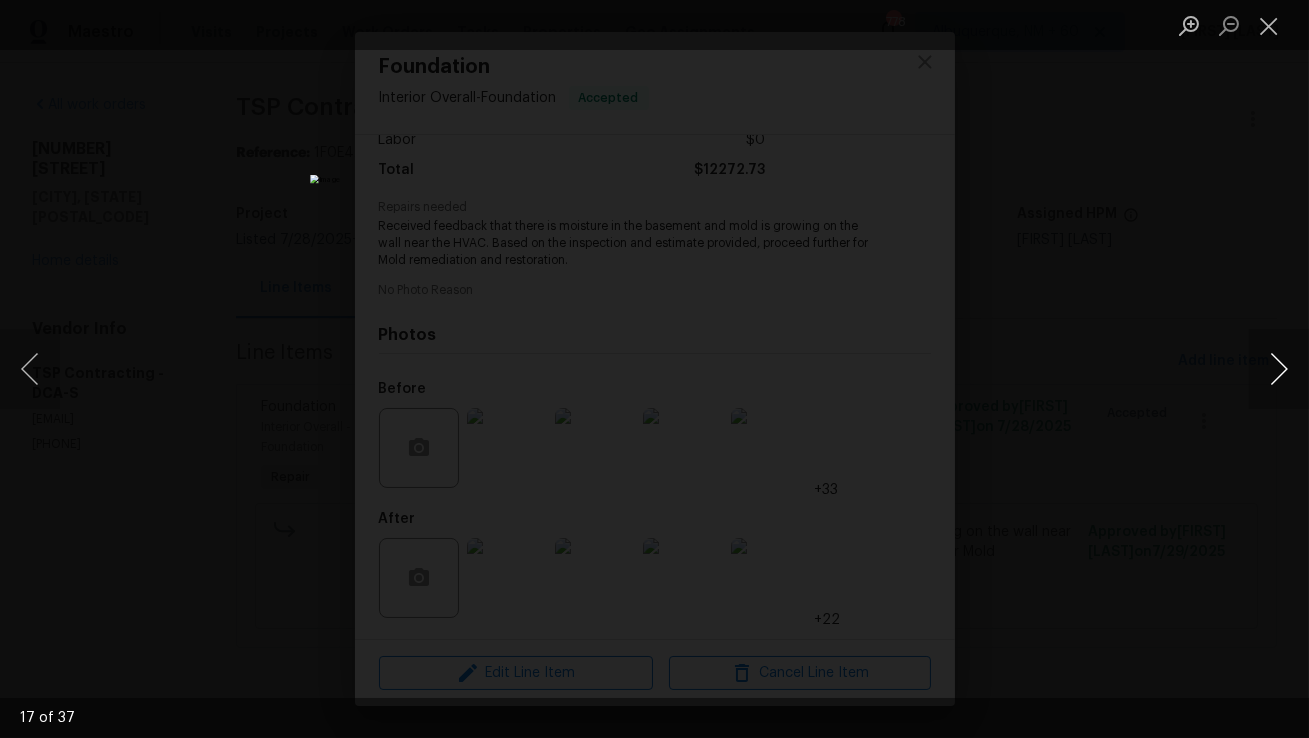 click at bounding box center [1279, 369] 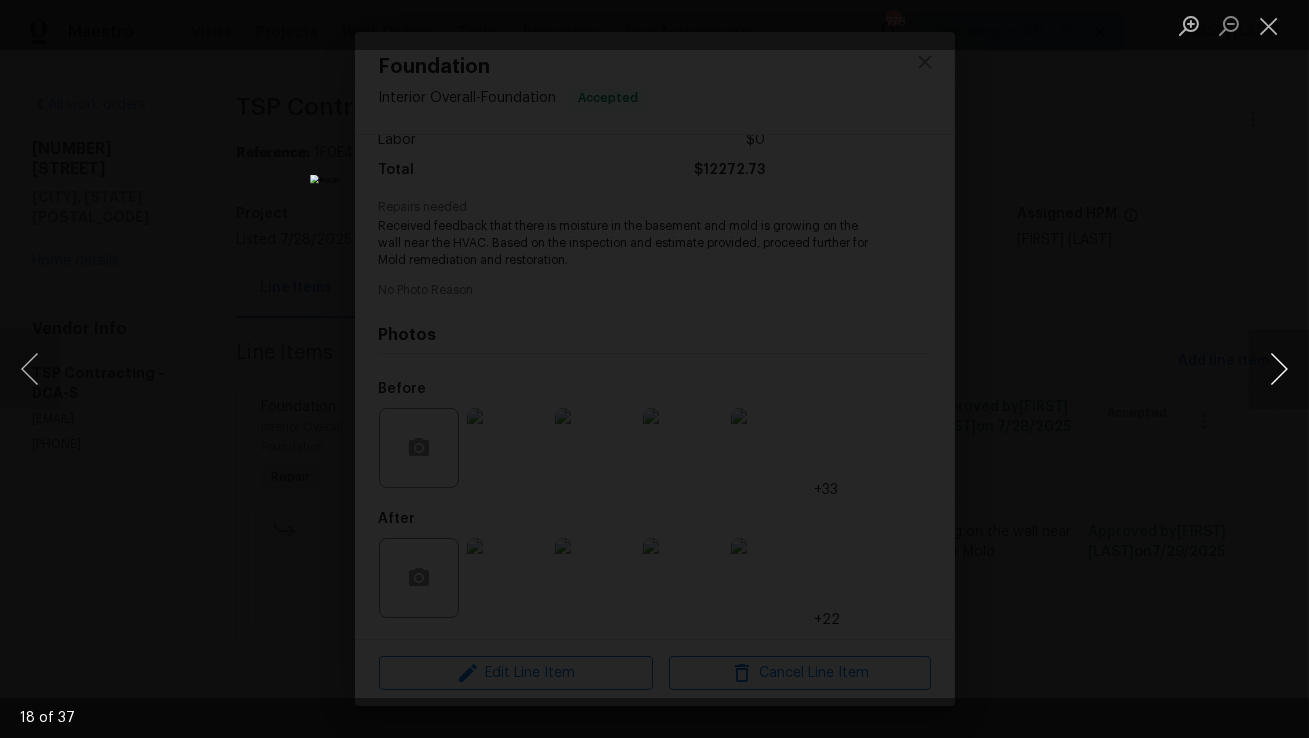 click at bounding box center [1279, 369] 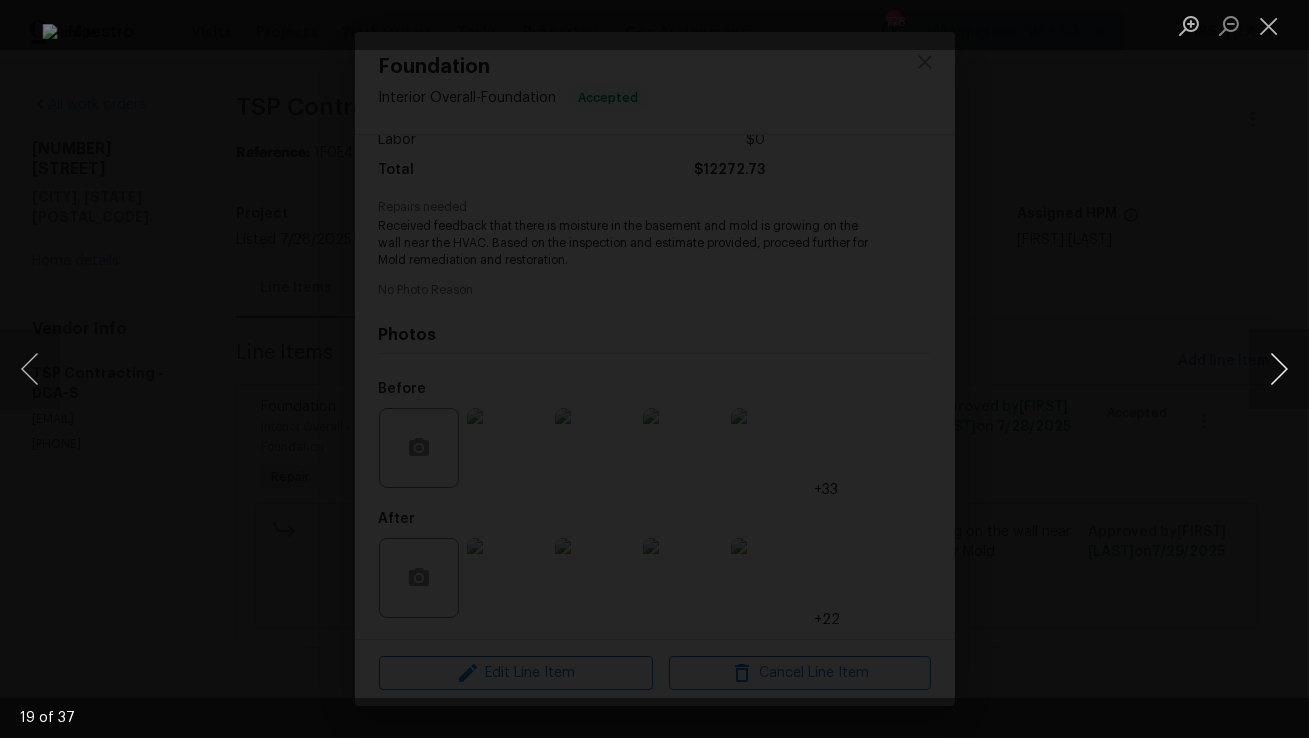 click at bounding box center (1279, 369) 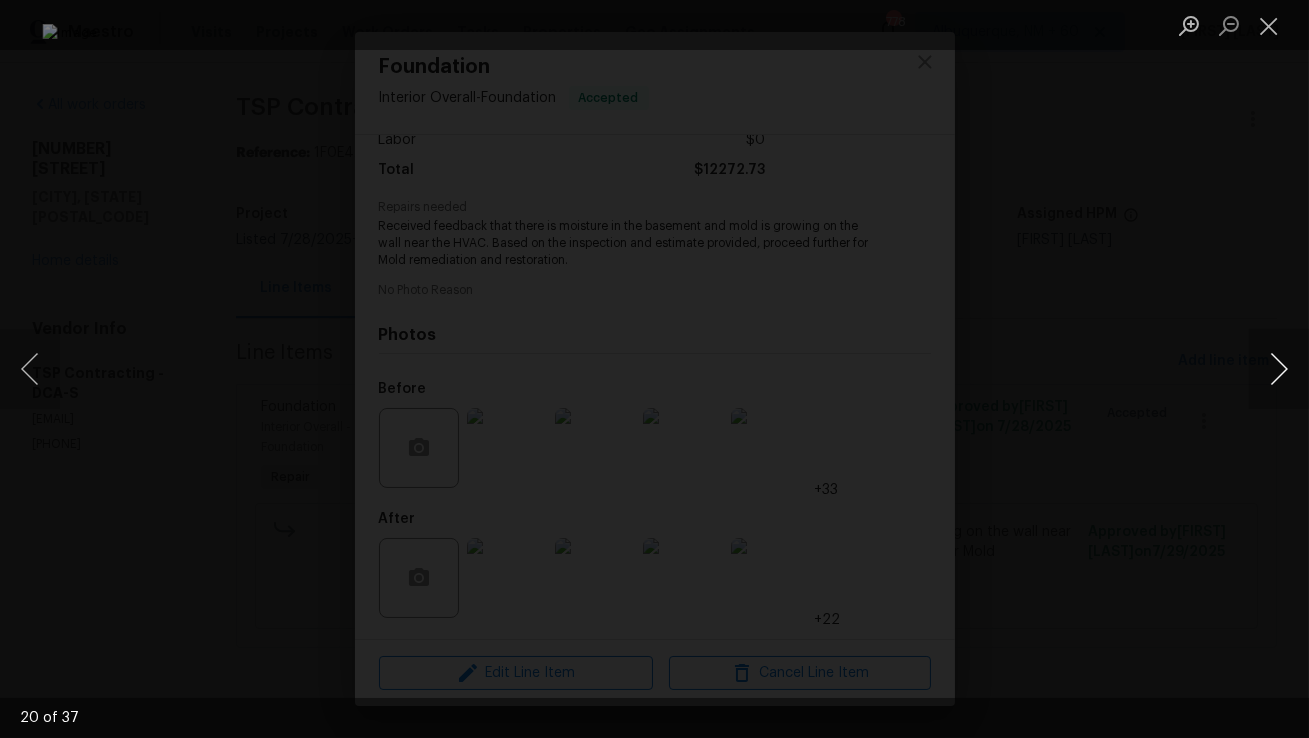 click at bounding box center [1279, 369] 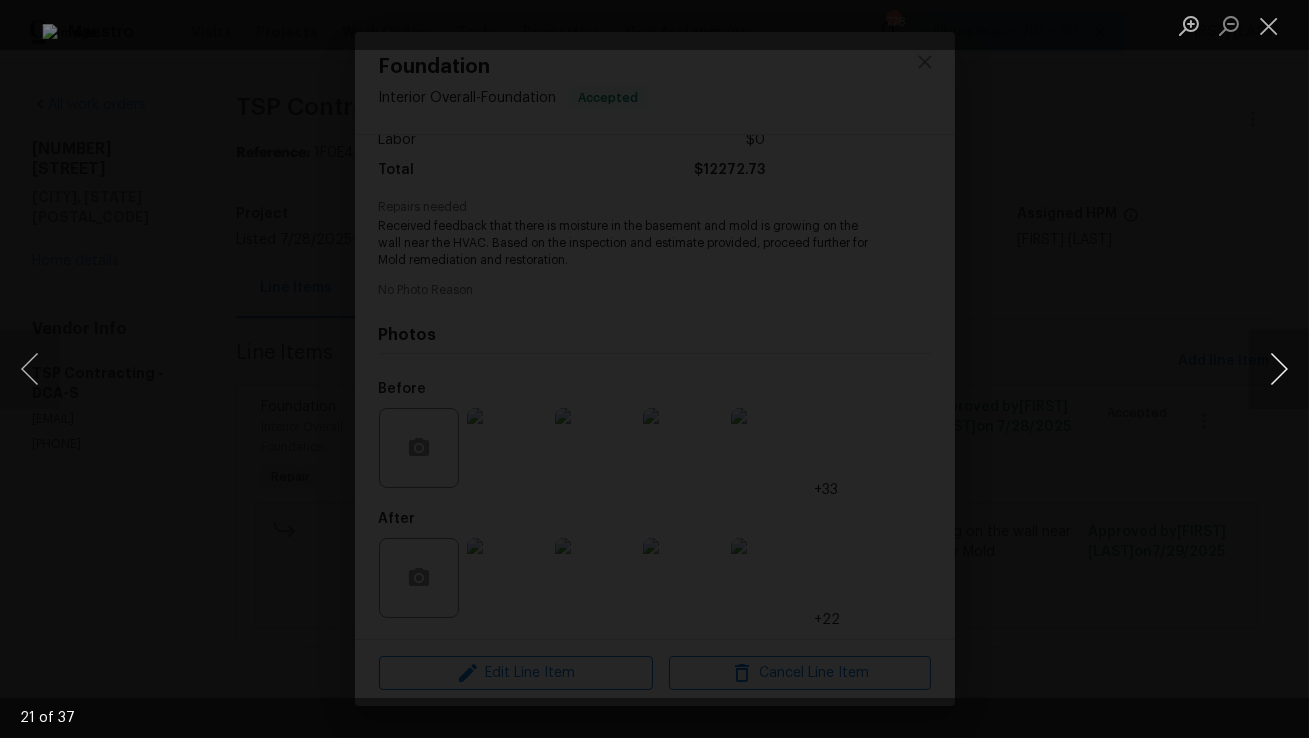 click at bounding box center [1279, 369] 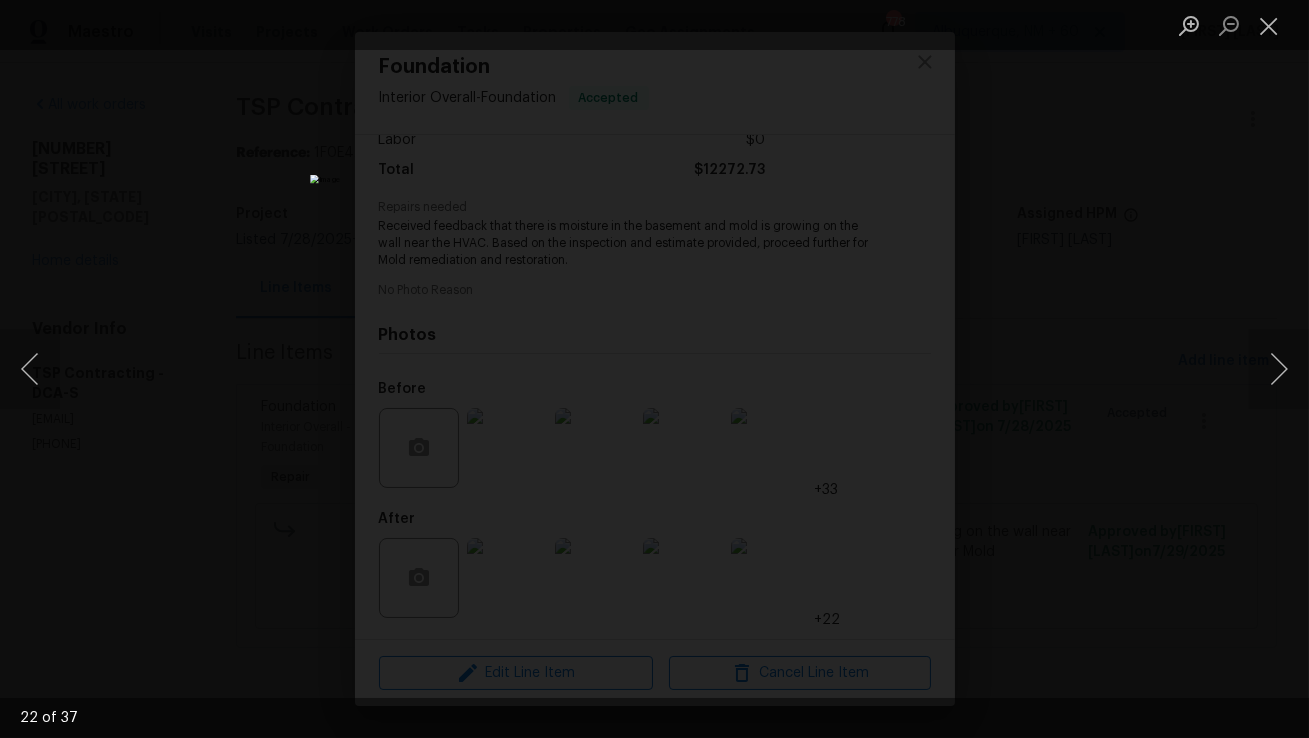 drag, startPoint x: 1277, startPoint y: 361, endPoint x: 1014, endPoint y: 254, distance: 283.9331 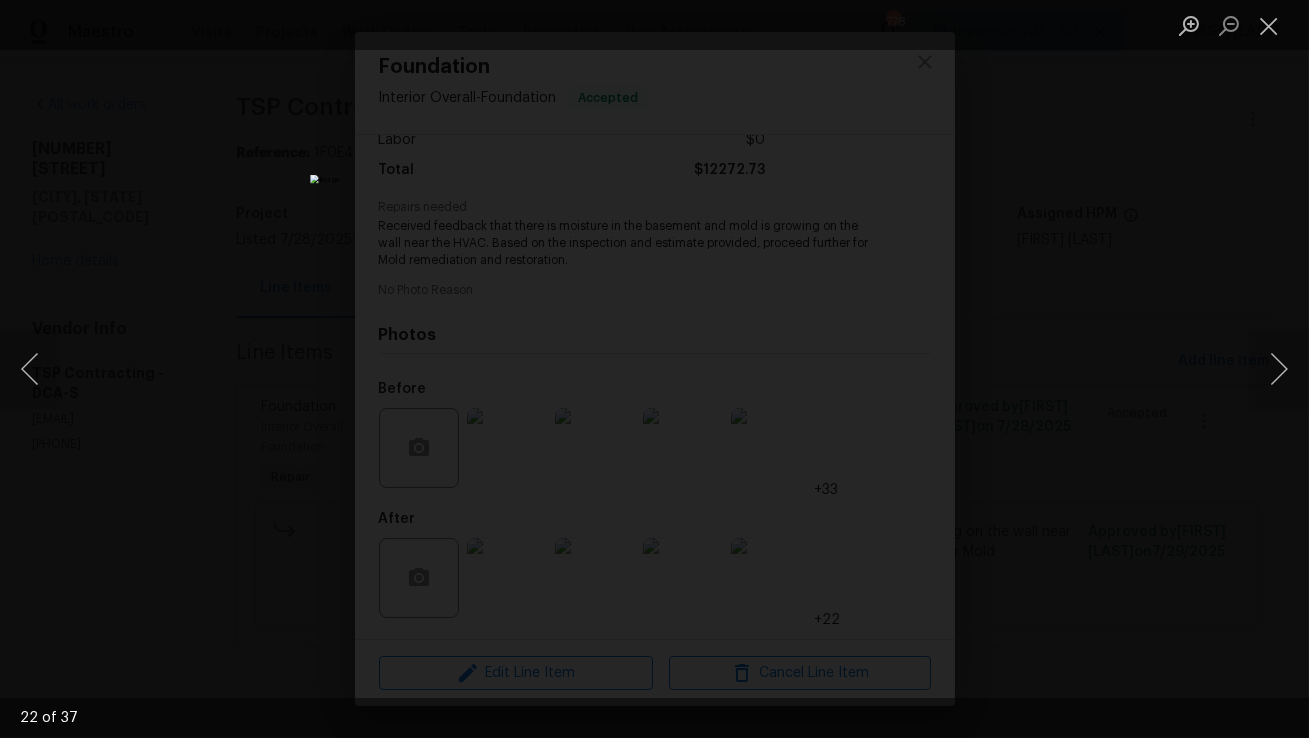 click on "22 of 37" at bounding box center [654, 369] 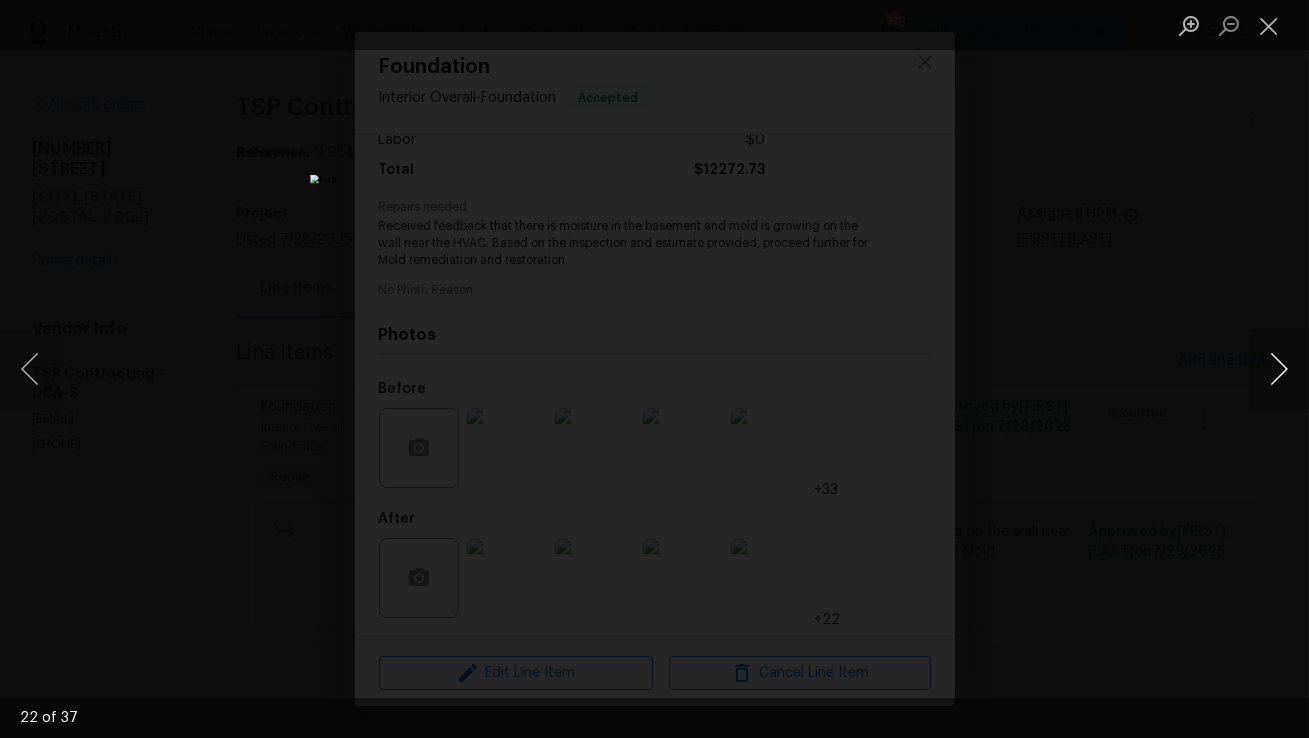 click at bounding box center [1279, 369] 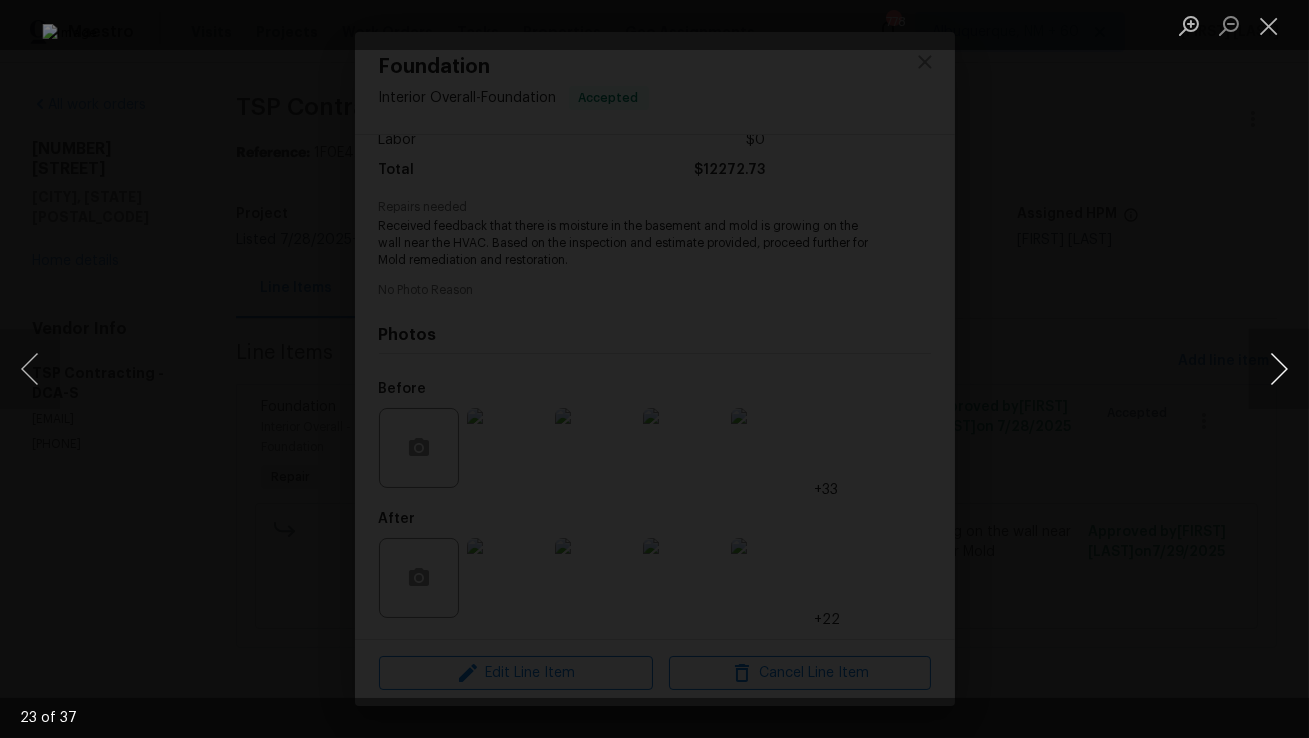 click at bounding box center [1279, 369] 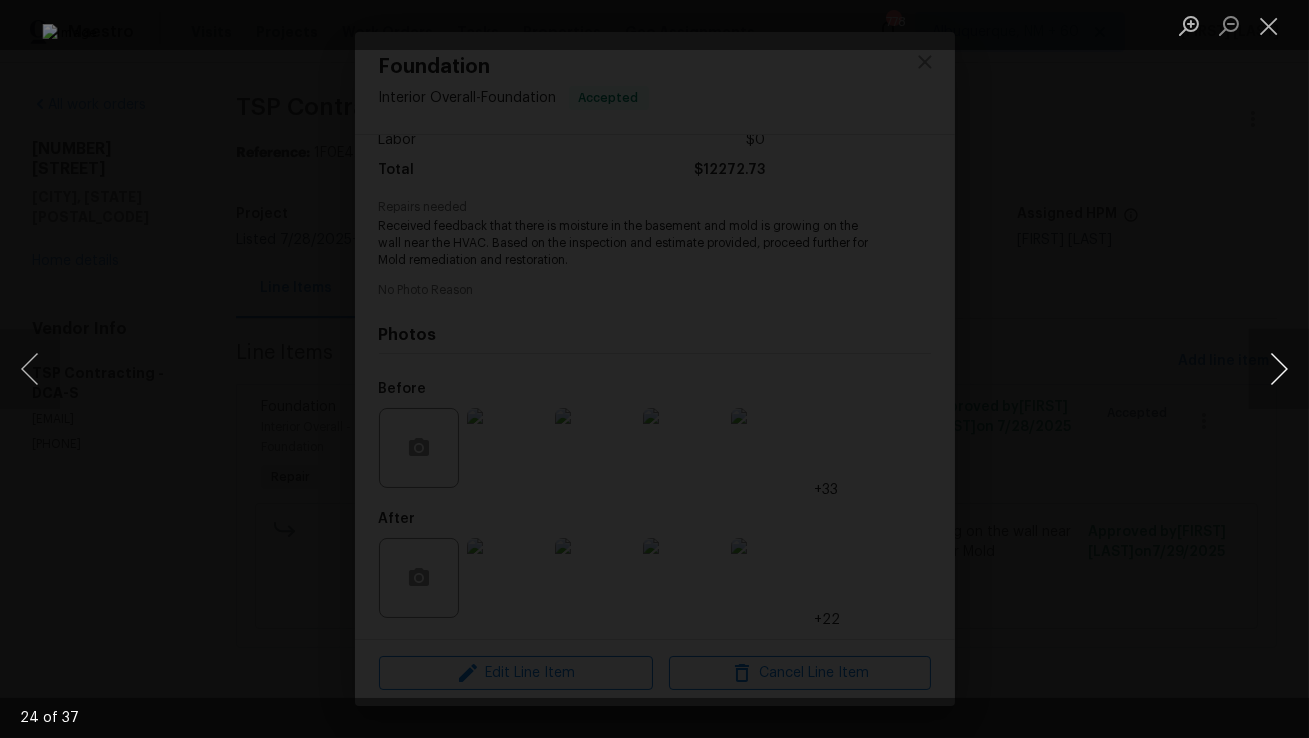click at bounding box center [1279, 369] 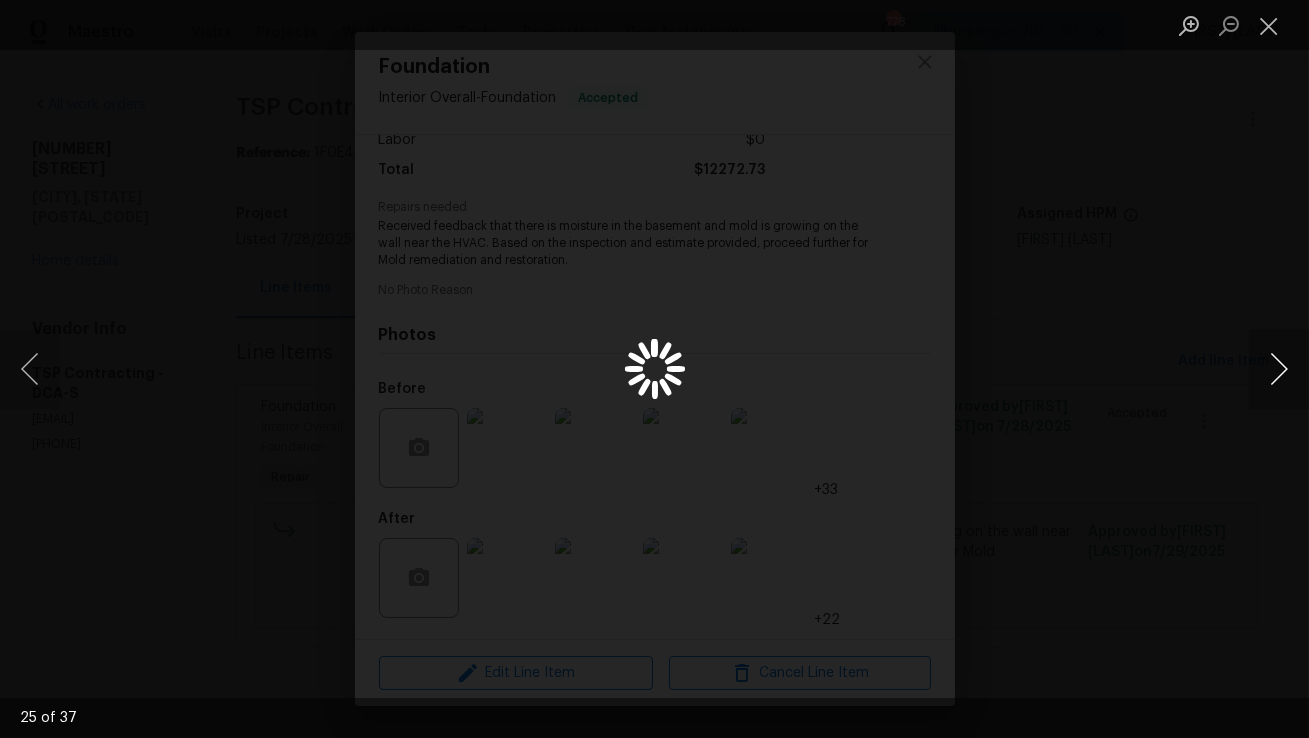 click at bounding box center (1279, 369) 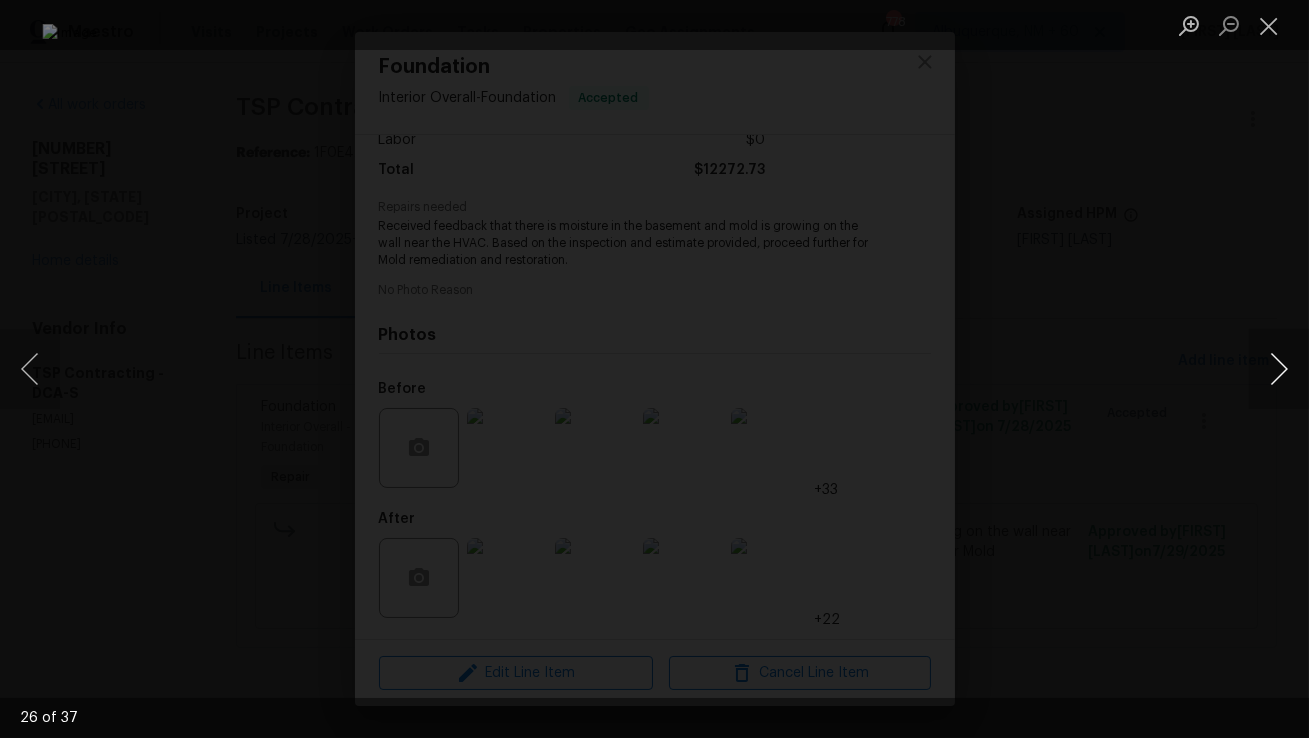 click at bounding box center (1279, 369) 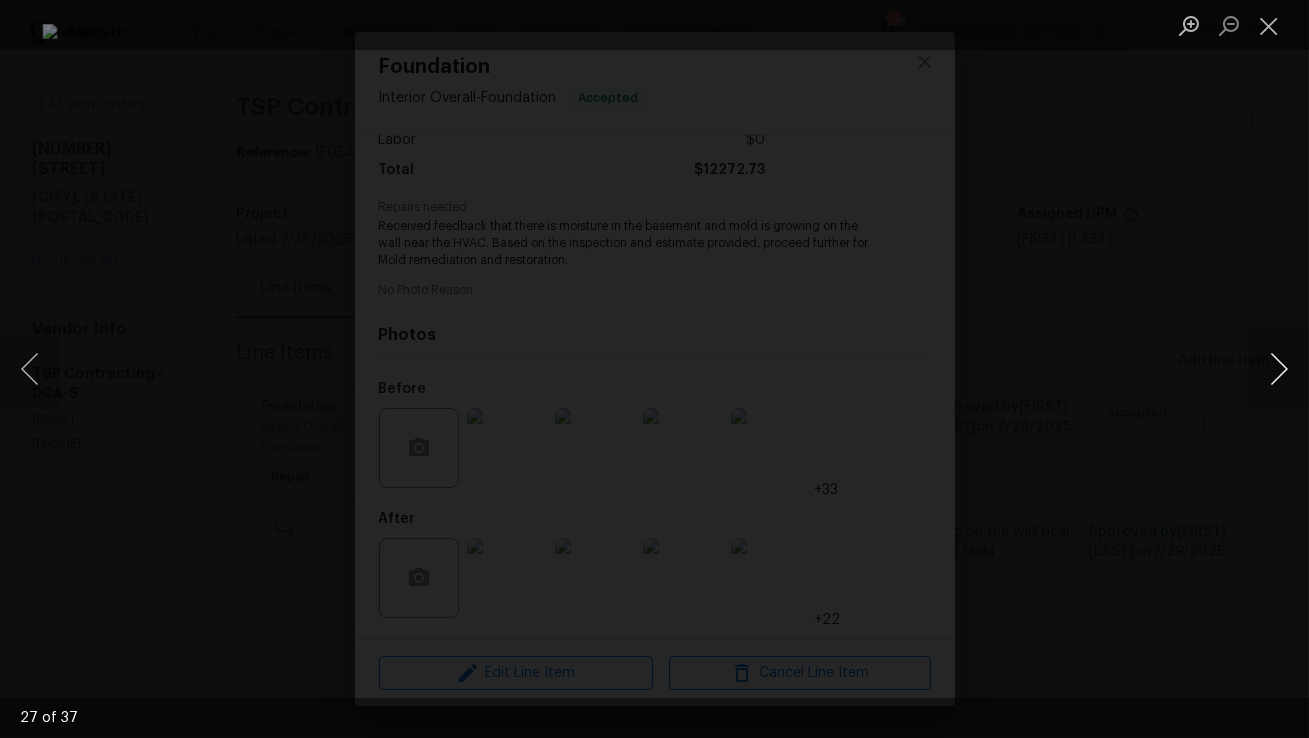 click at bounding box center [1279, 369] 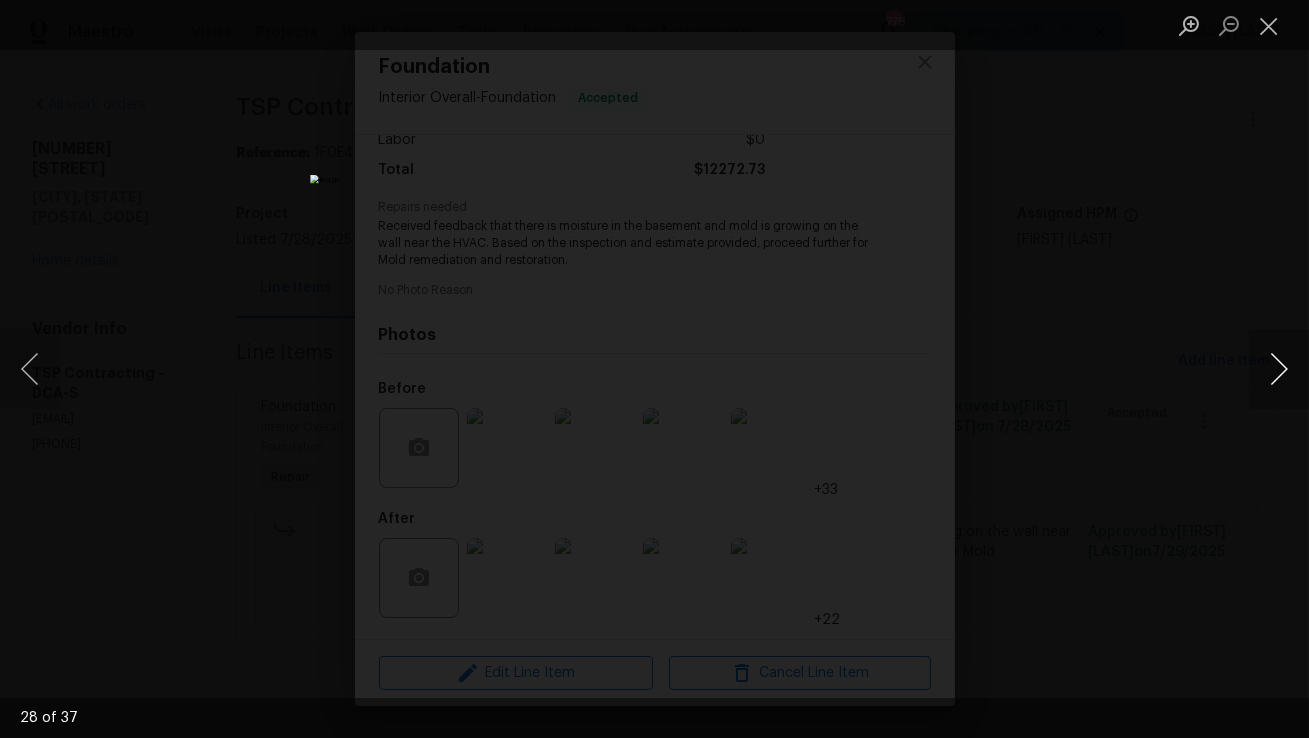 click at bounding box center (1279, 369) 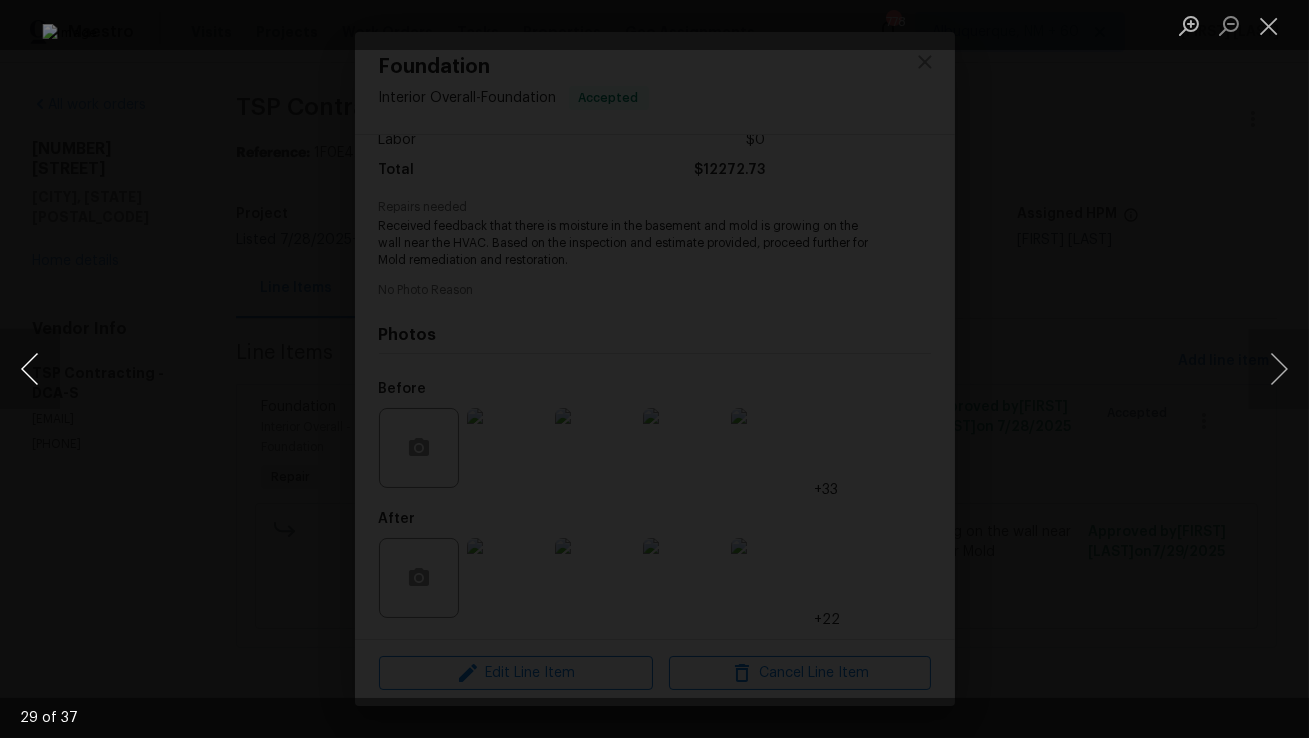 click at bounding box center [30, 369] 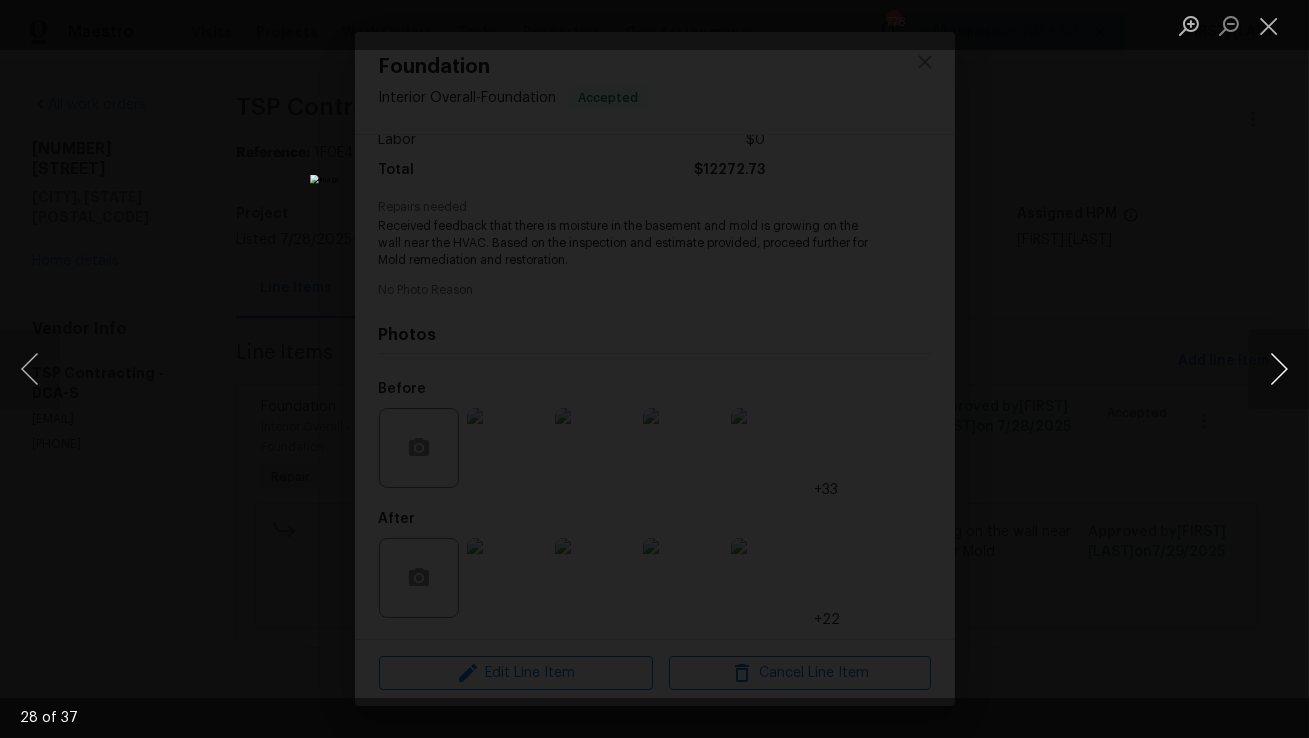 click at bounding box center (1279, 369) 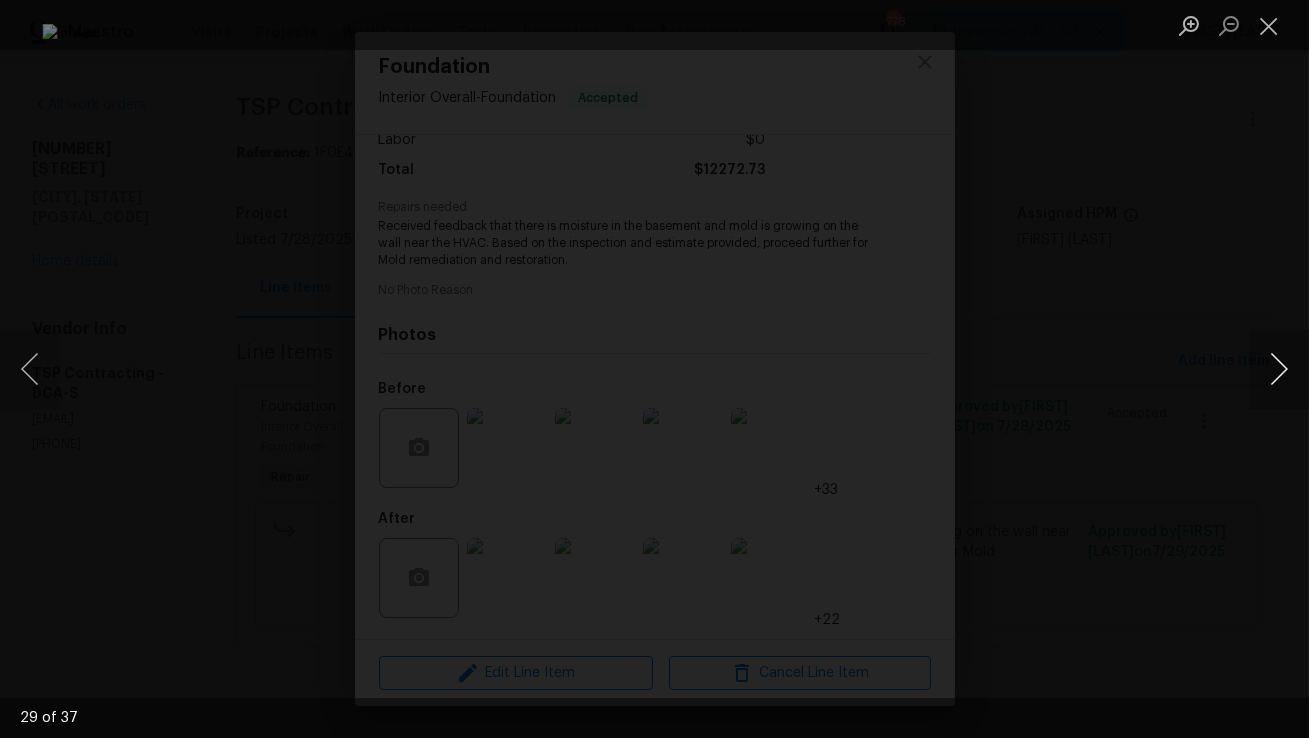 click at bounding box center [1279, 369] 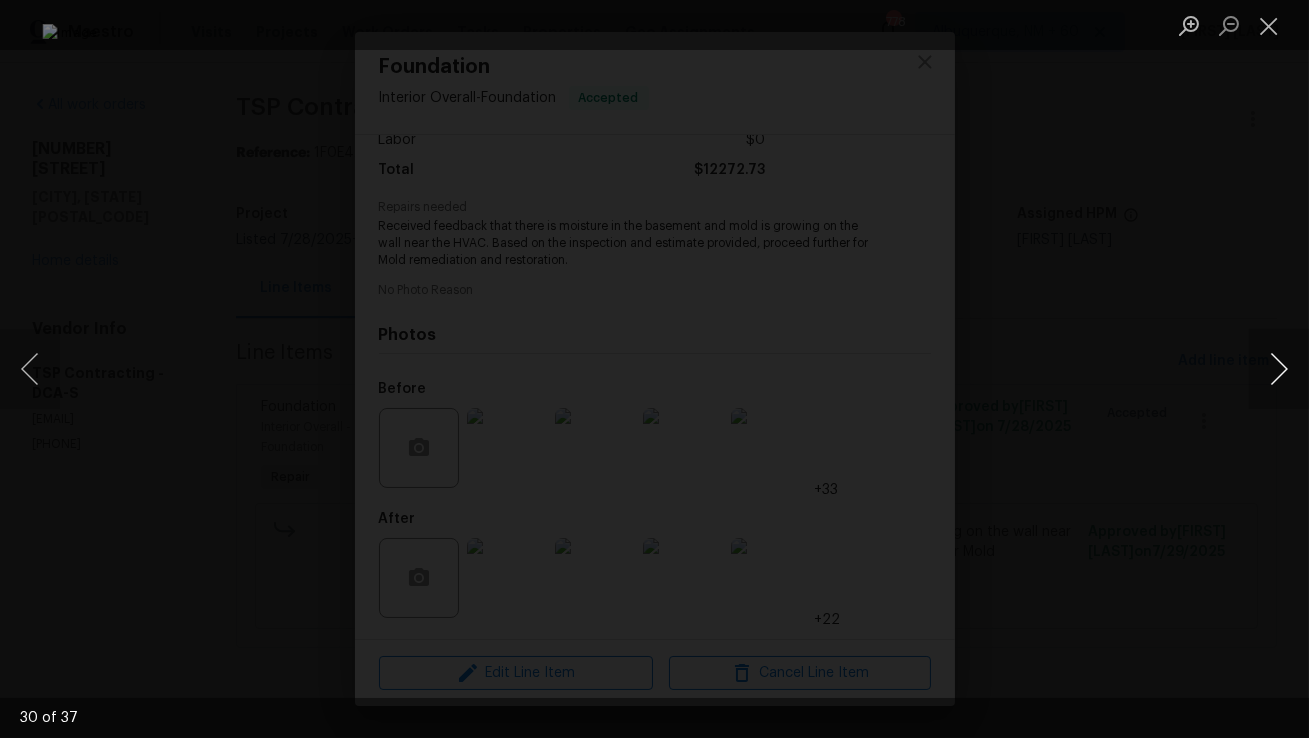 click at bounding box center [1279, 369] 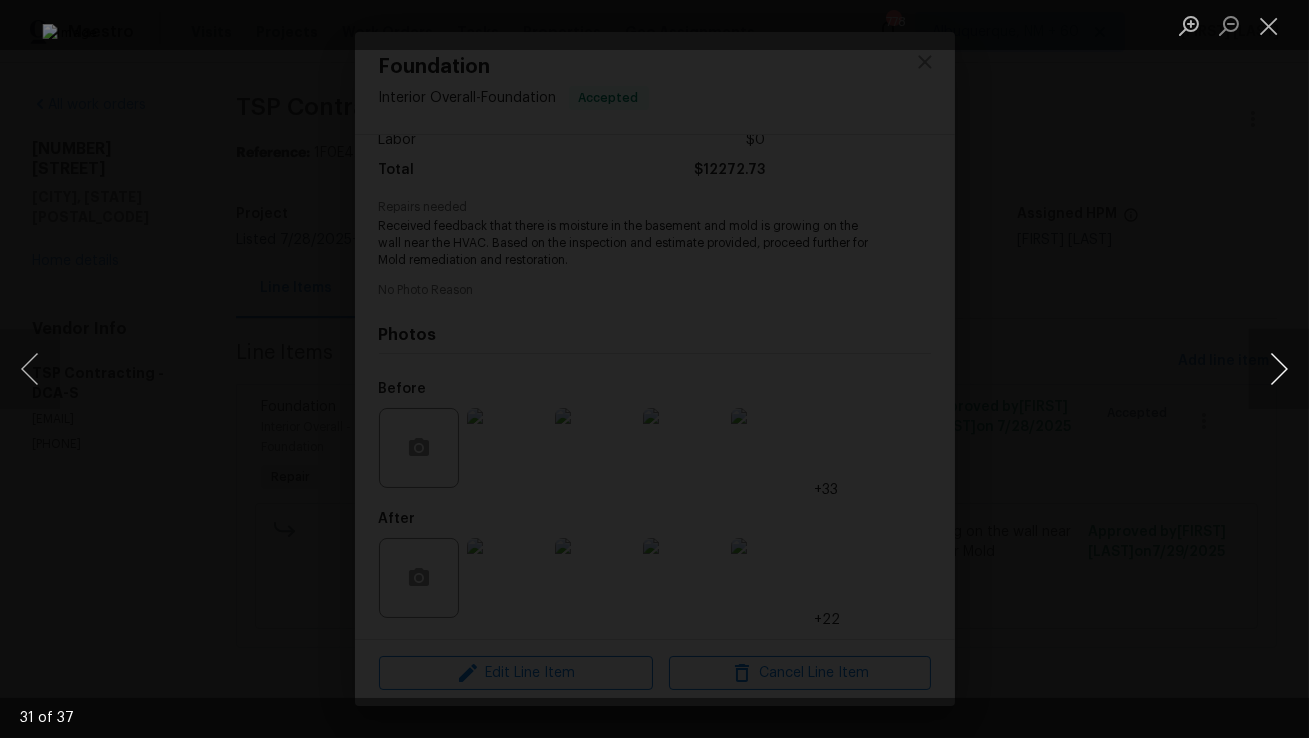 click at bounding box center [1279, 369] 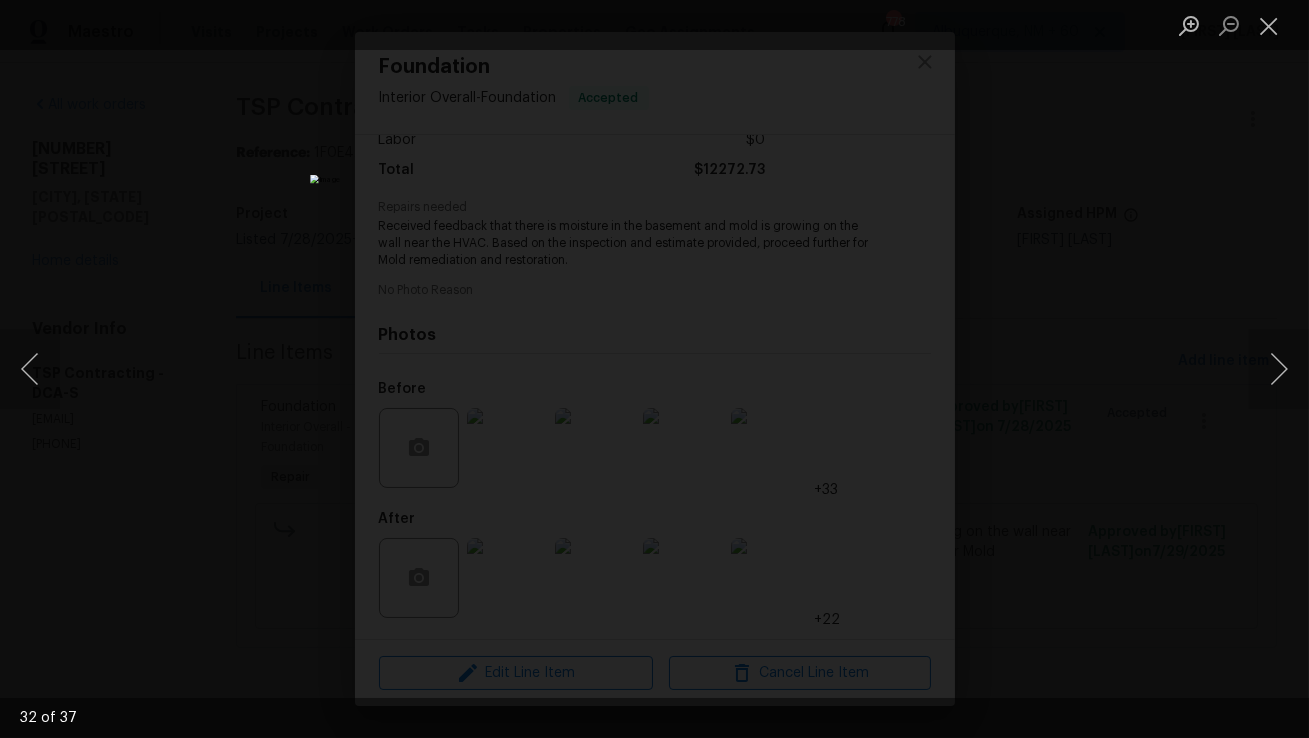 drag, startPoint x: 1278, startPoint y: 353, endPoint x: 1133, endPoint y: 533, distance: 231.13849 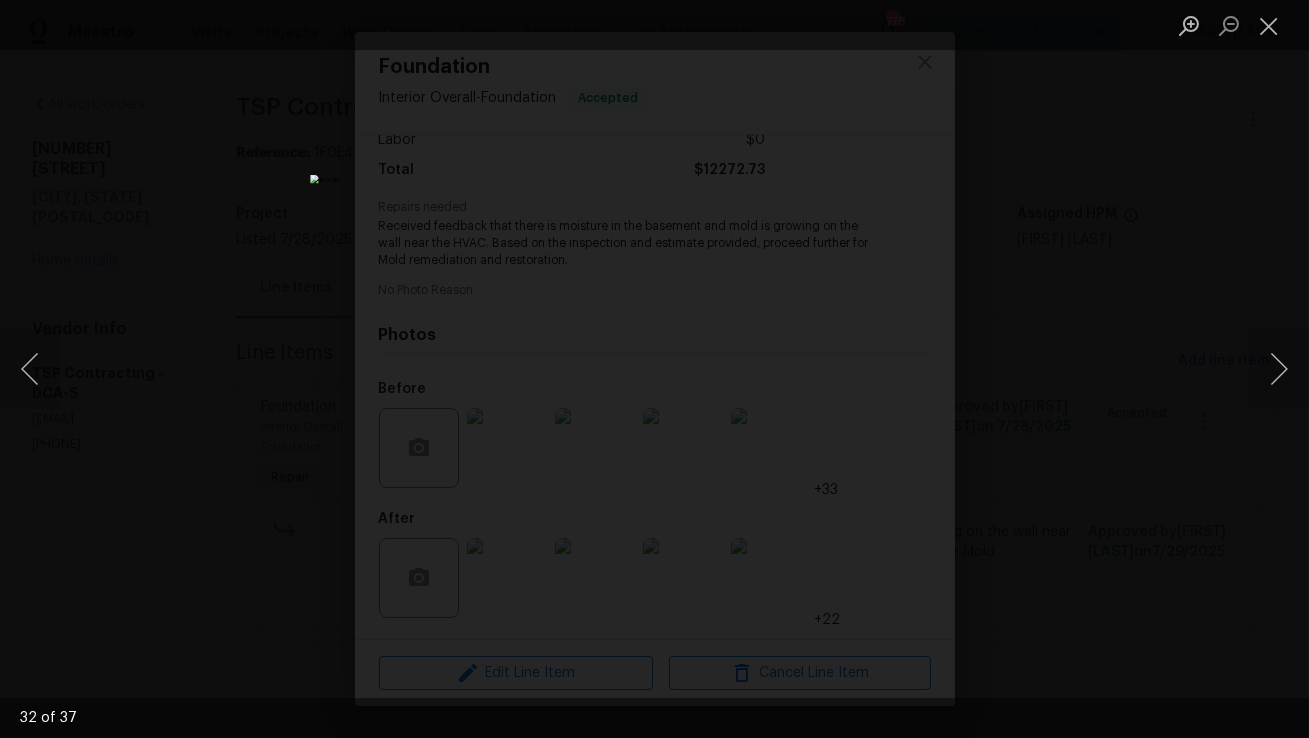 click on "32 of 37" at bounding box center (654, 369) 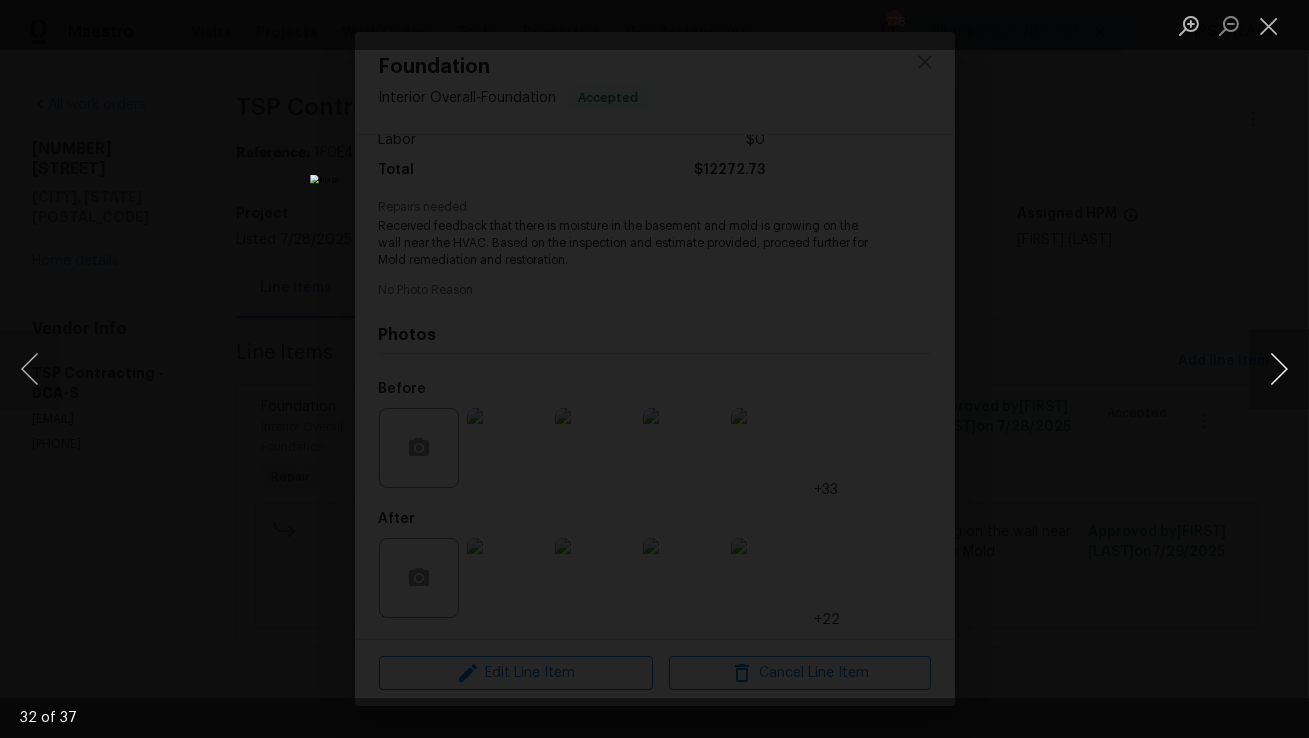 click at bounding box center [1279, 369] 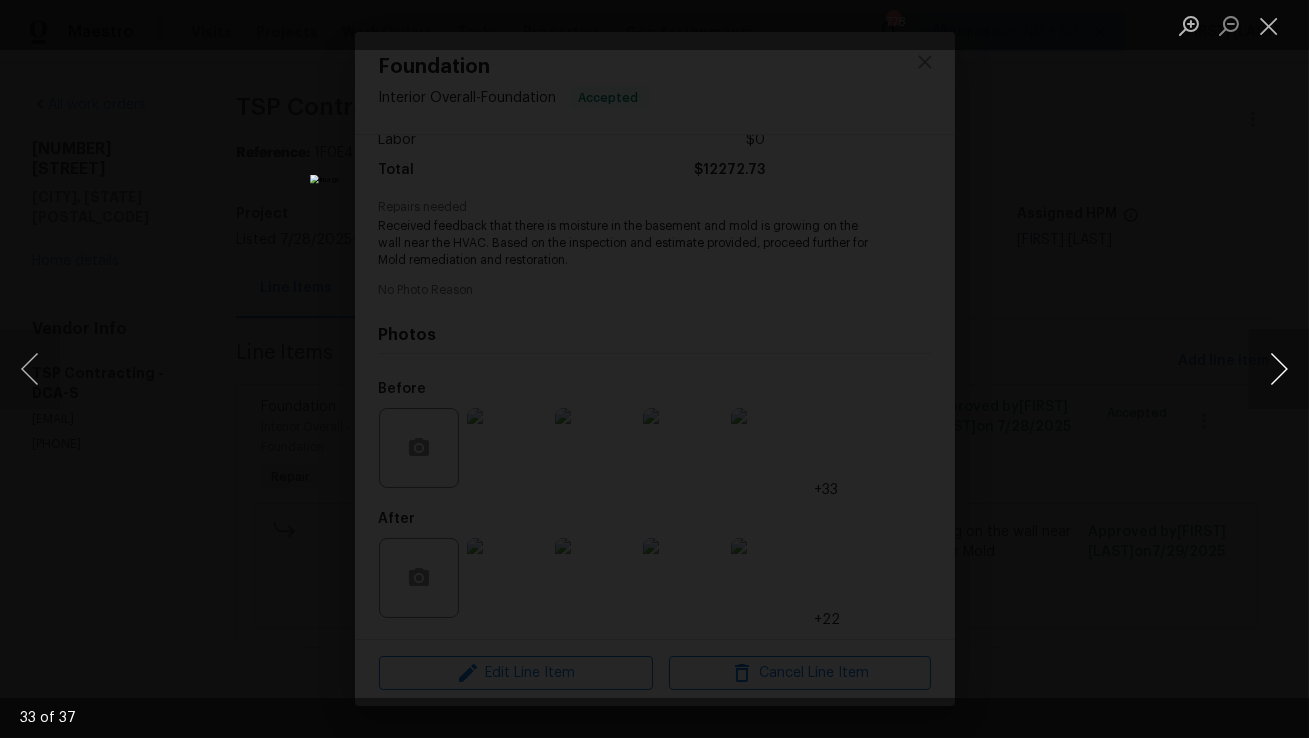 click at bounding box center [1279, 369] 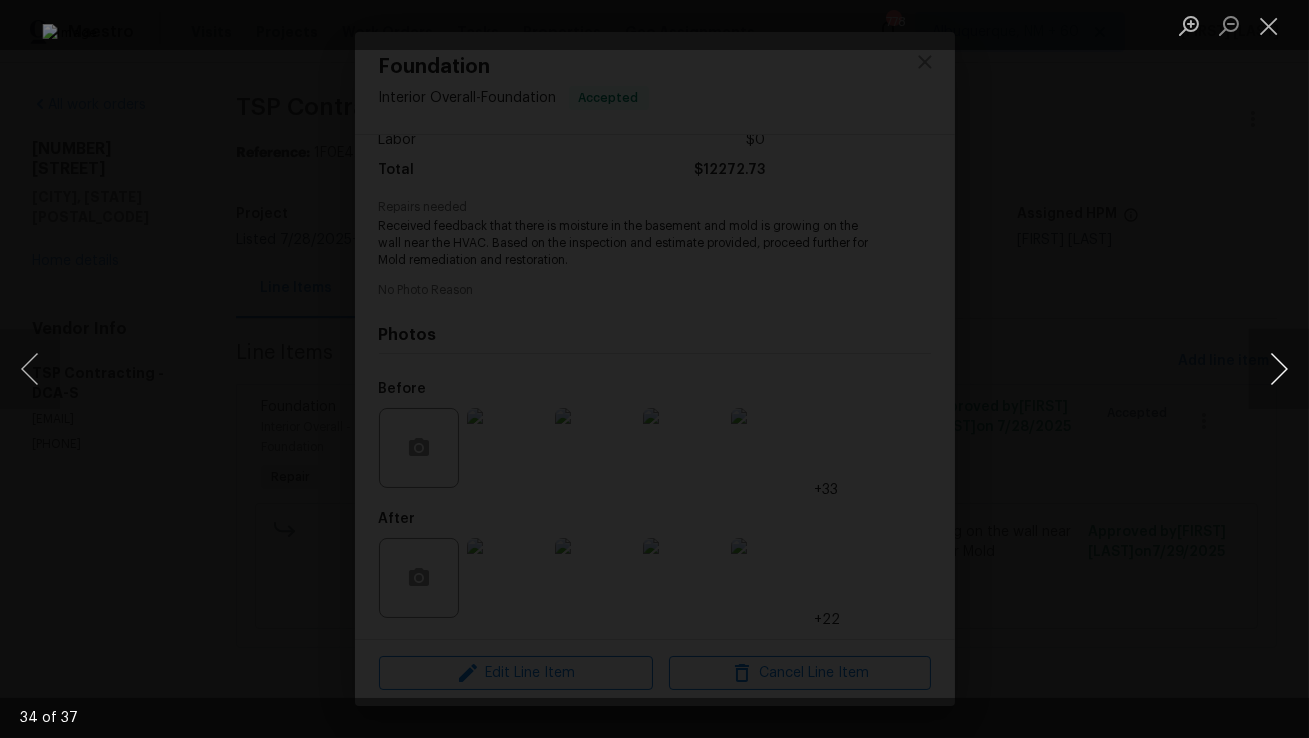 click at bounding box center [1279, 369] 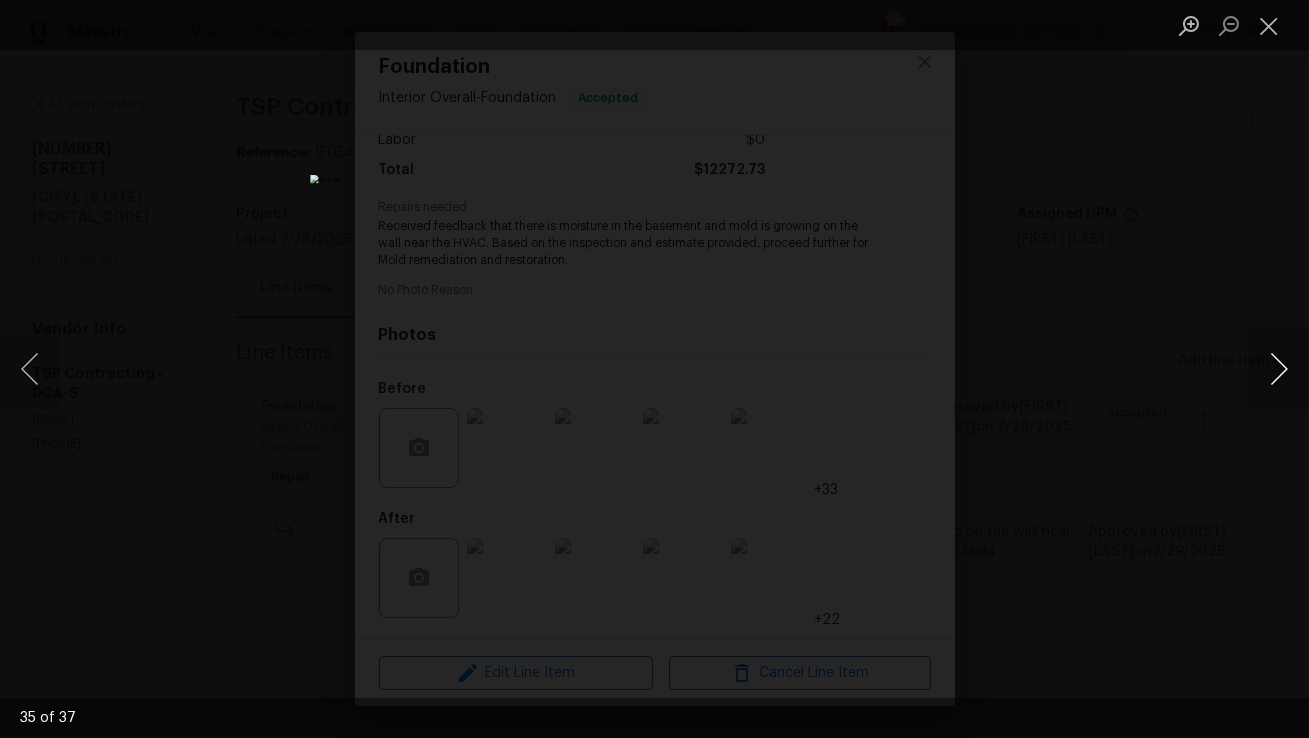 click at bounding box center [1279, 369] 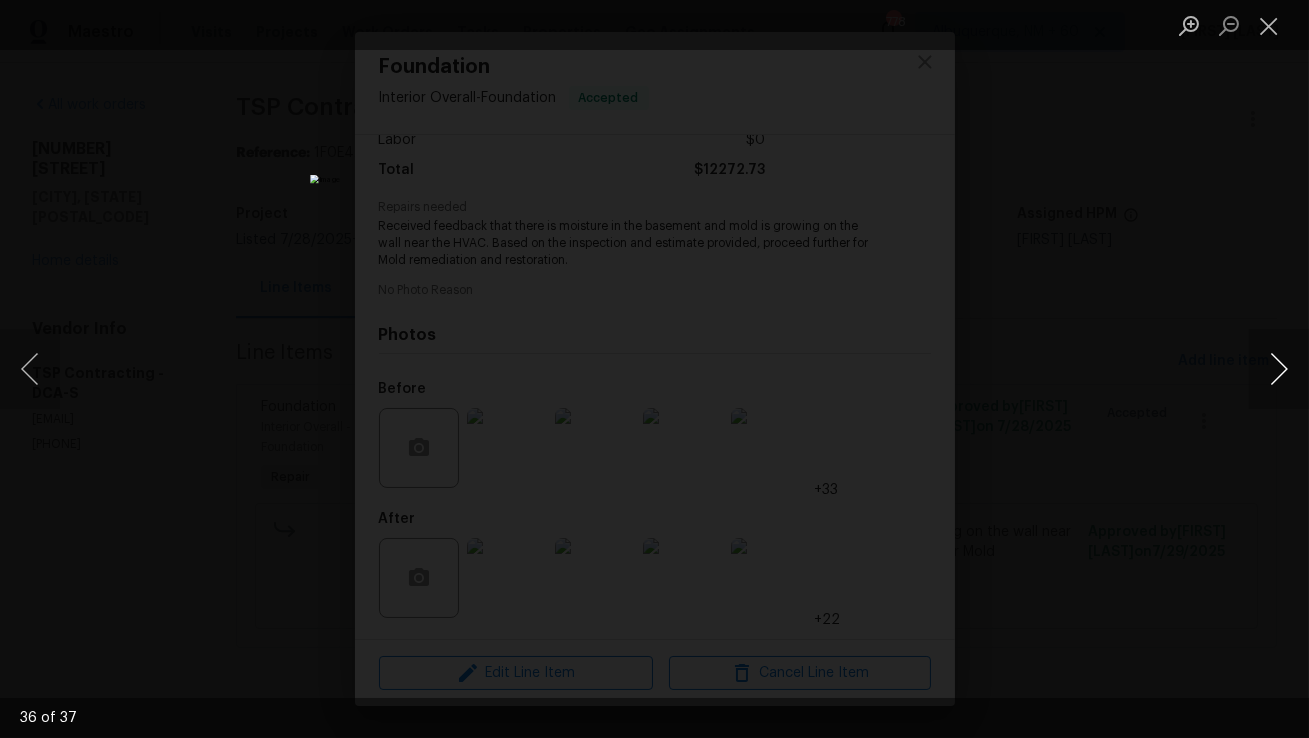 click at bounding box center [1279, 369] 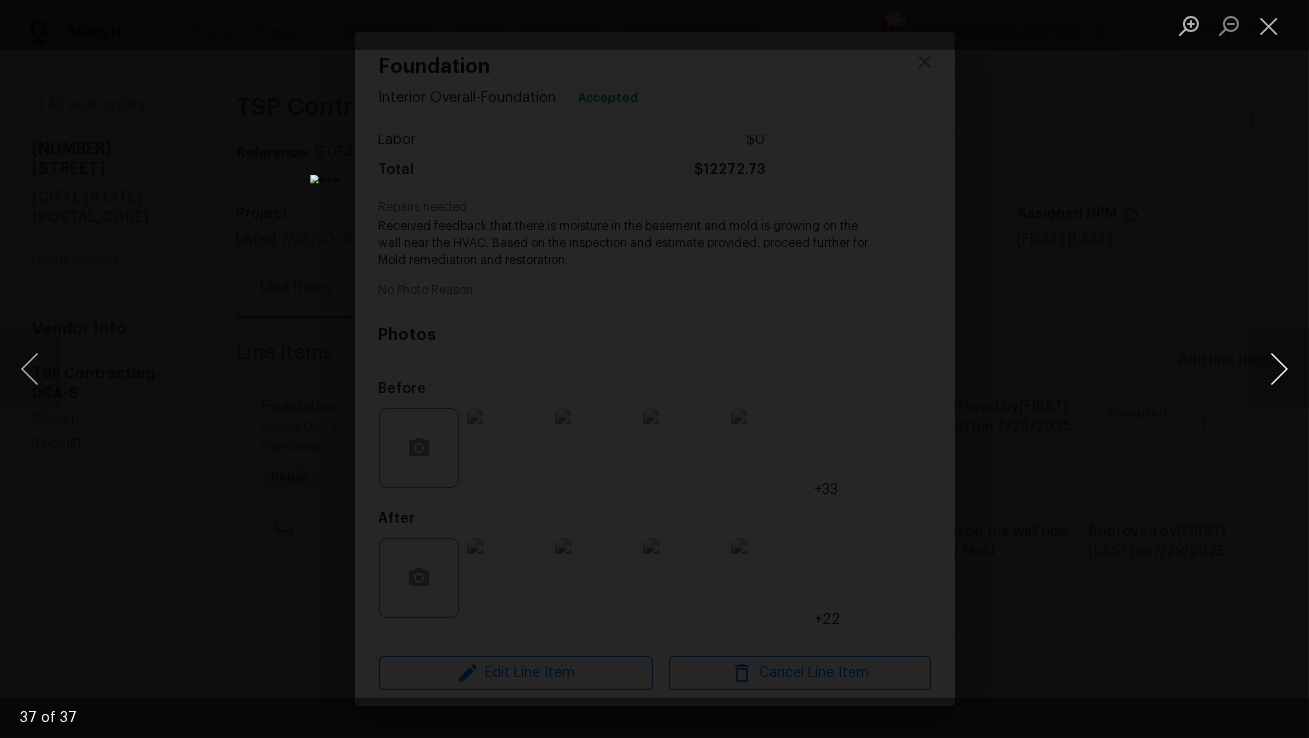 click at bounding box center (1279, 369) 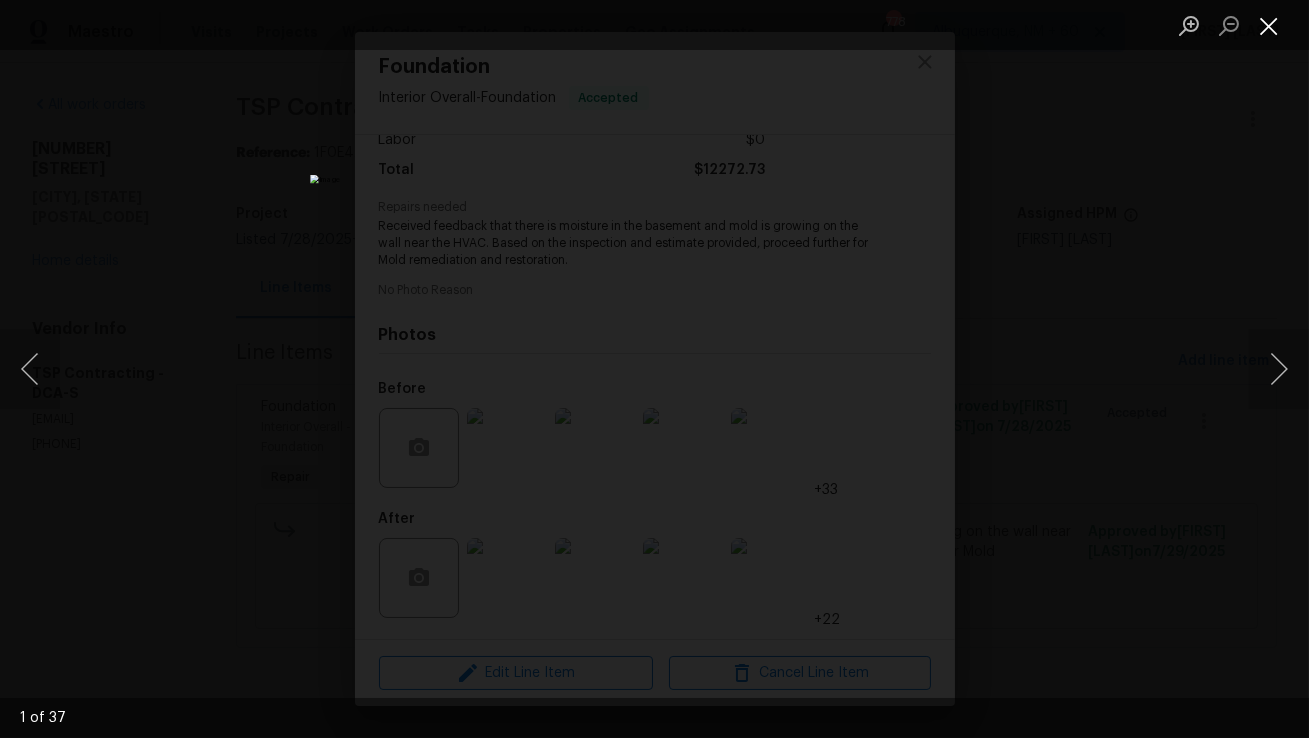 click at bounding box center [1269, 25] 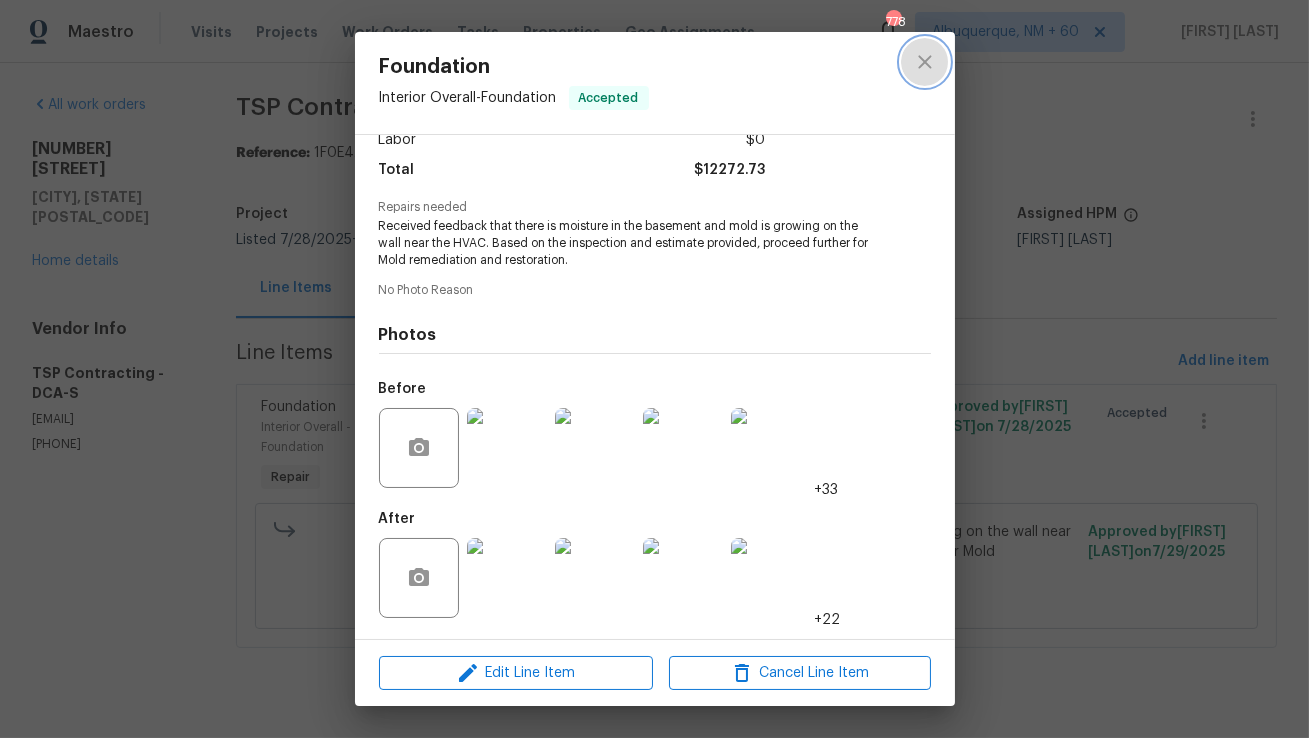 click 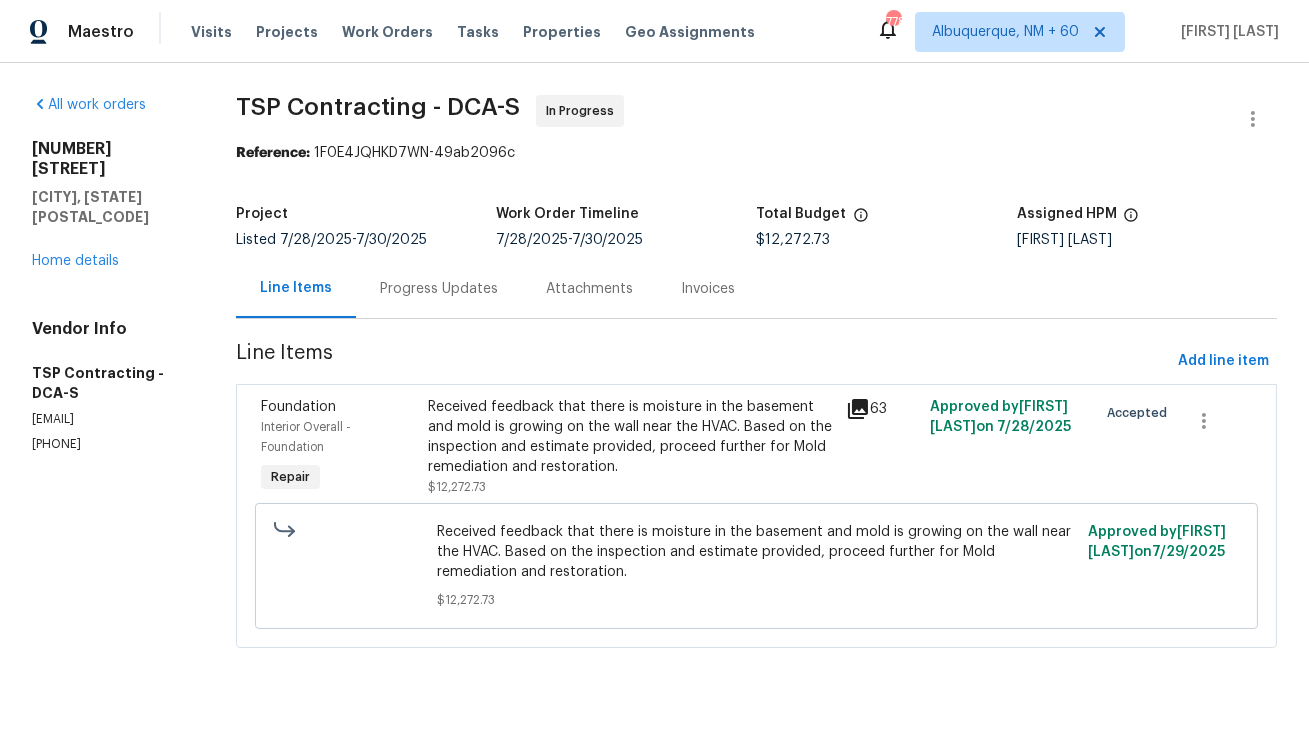 click on "Progress Updates" at bounding box center [439, 289] 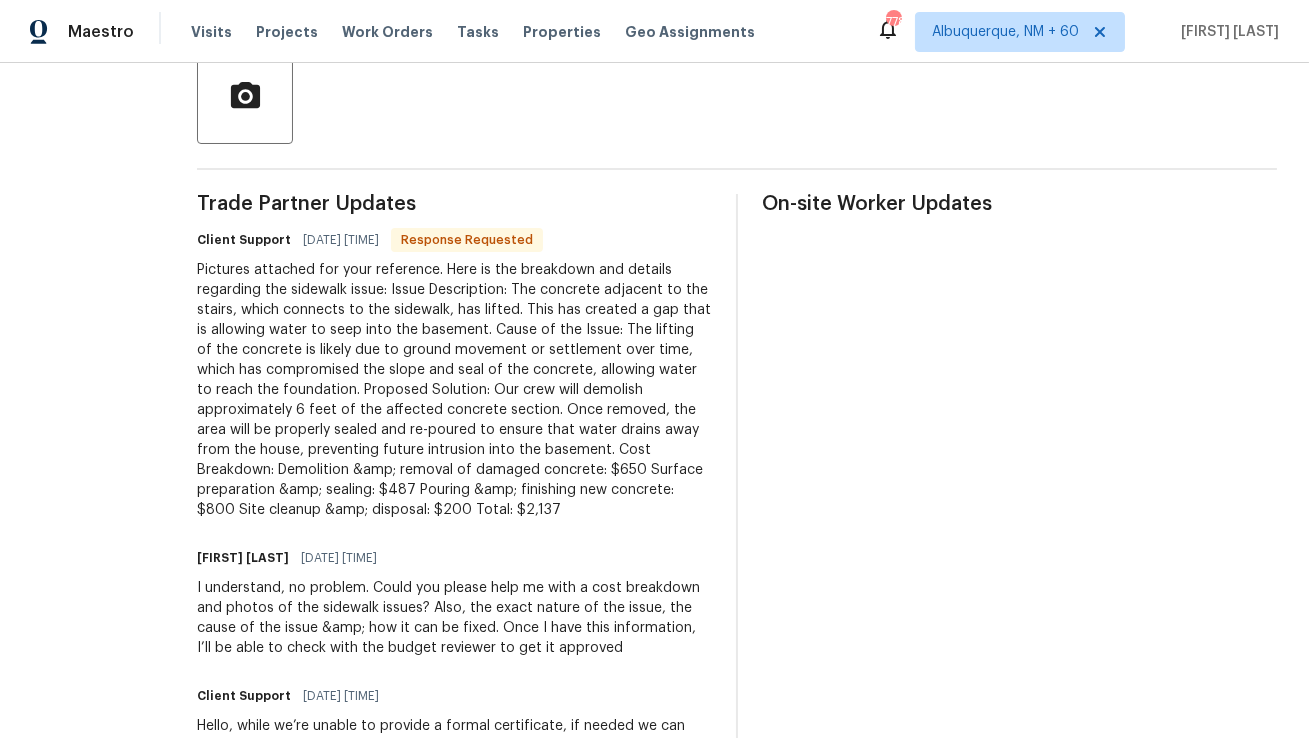 scroll, scrollTop: 488, scrollLeft: 0, axis: vertical 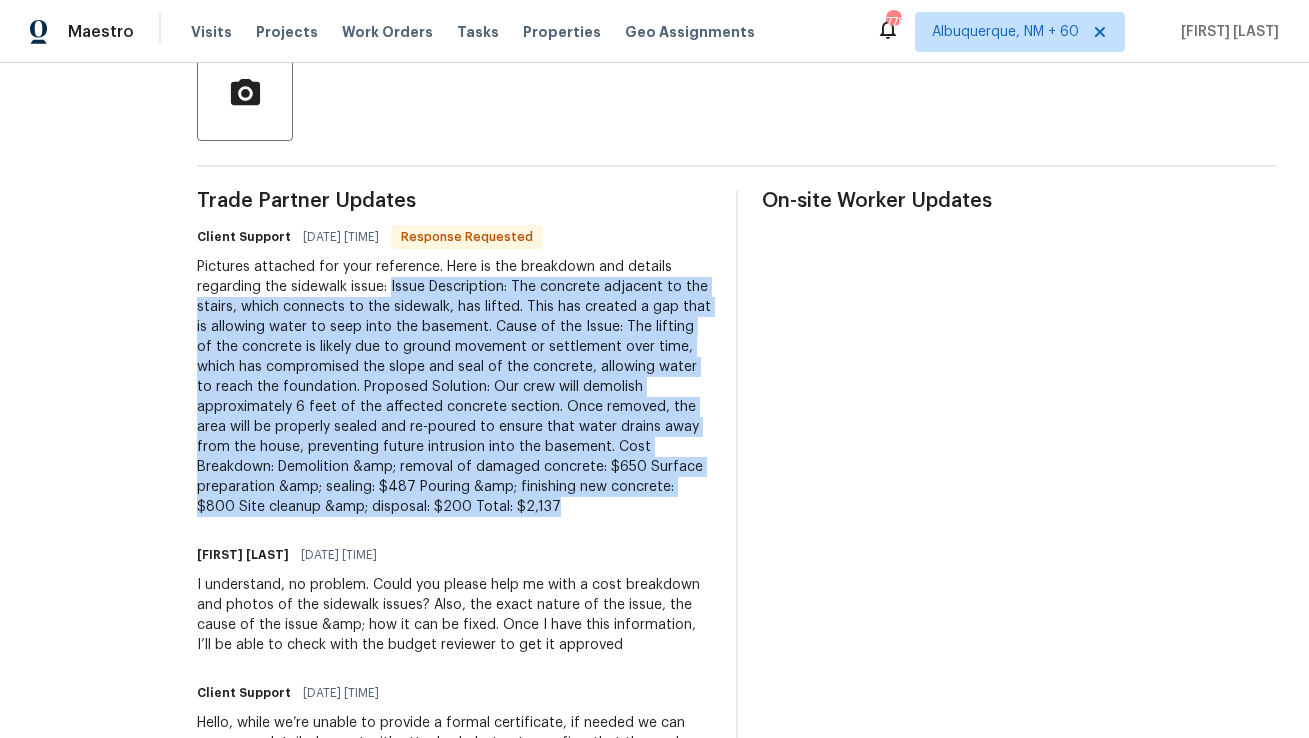copy on "Issue Description:
The concrete adjacent to the stairs, which connects to the sidewalk, has lifted. This has created a gap that is allowing water to seep into the basement.
Cause of the Issue:
The lifting of the concrete is likely due to ground movement or settlement over time, which has compromised the slope and seal of the concrete, allowing water to reach the foundation.
Proposed Solution:
Our crew will demolish approximately 6 feet of the affected concrete section. Once removed, the area will be properly sealed and re-poured to ensure that water drains away from the house, preventing future intrusion into the basement.
Cost Breakdown:
Demolition &amp; removal of damaged concrete: $650
Surface preparation &amp; sealing: $487
Pouring &amp; finishing new concrete: $800
Site cleanup &amp; disposal: $200
Total: $2,137" 